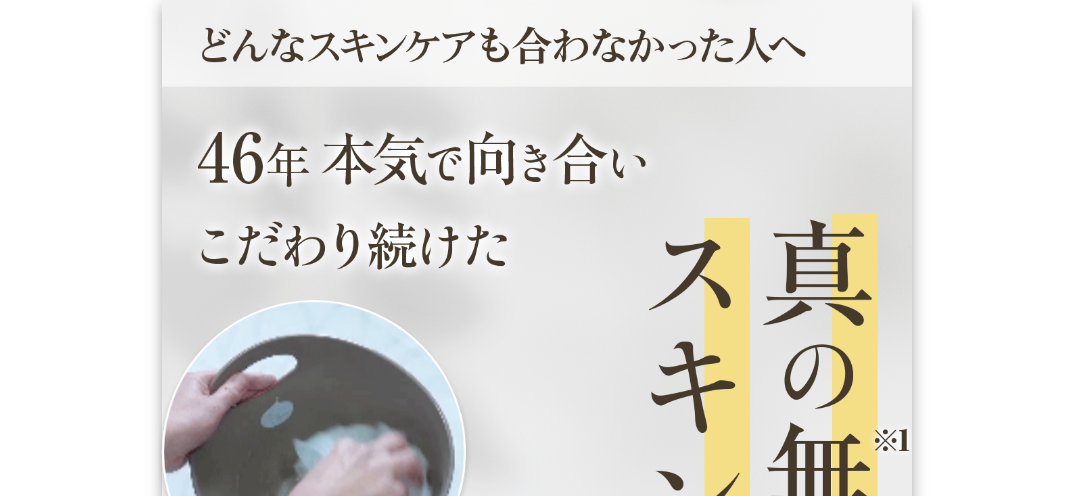 scroll, scrollTop: 240, scrollLeft: 0, axis: vertical 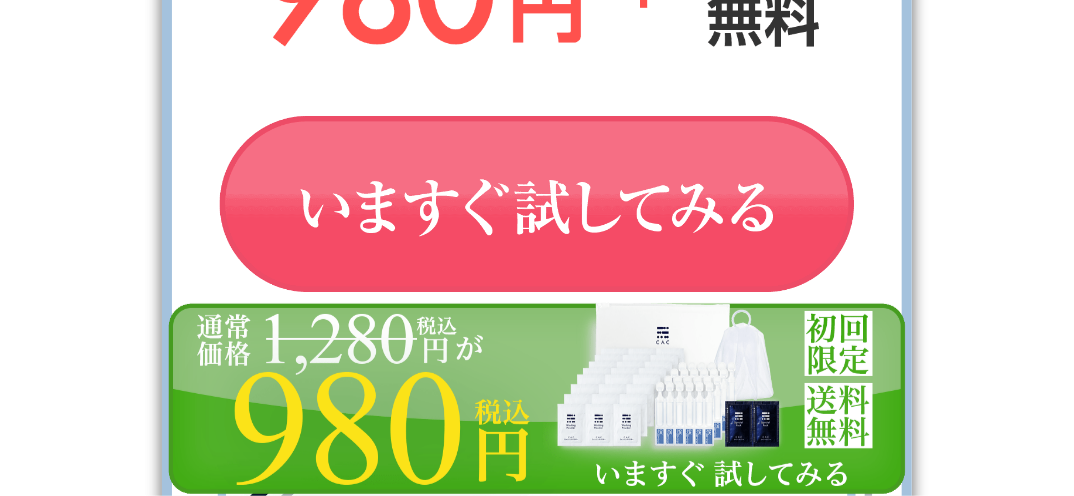 click at bounding box center (537, 206) 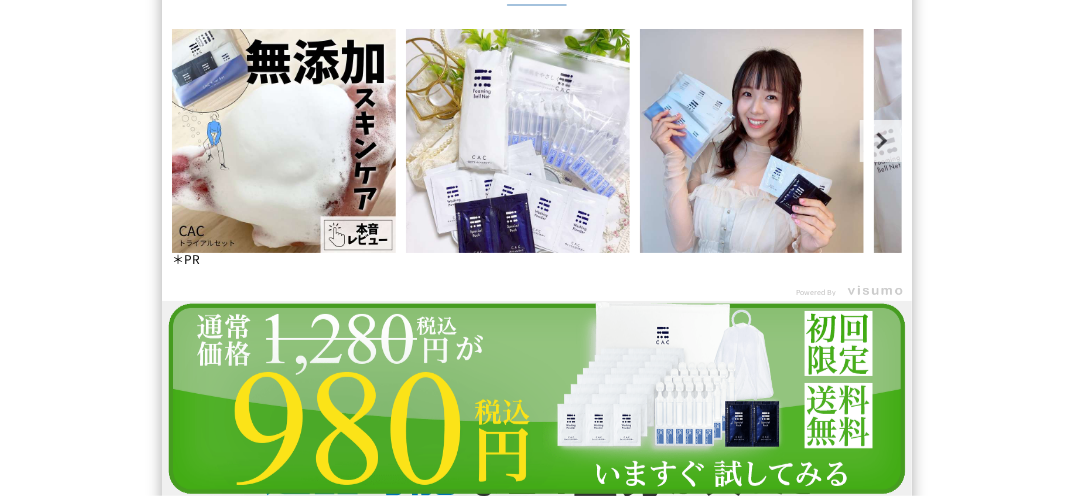 scroll, scrollTop: 18080, scrollLeft: 0, axis: vertical 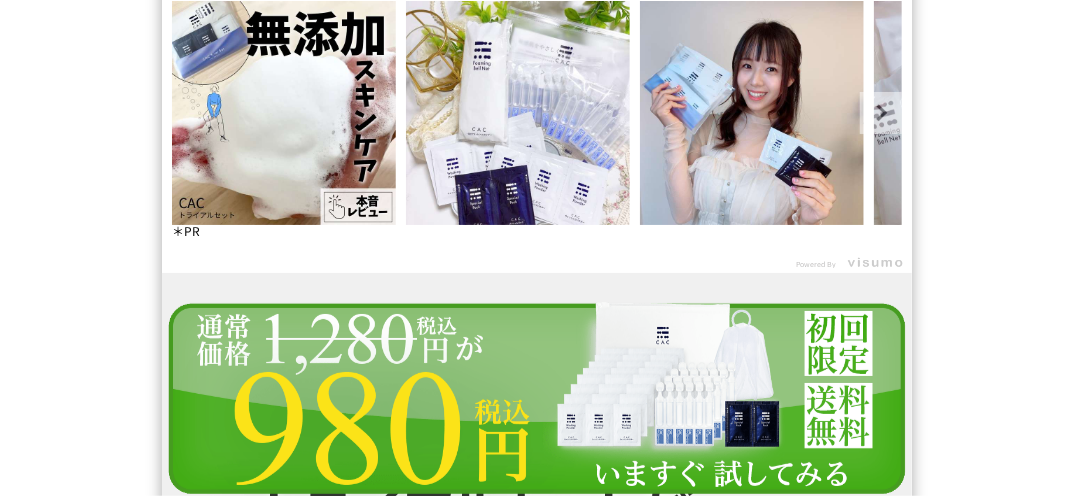 click on "Next" at bounding box center (881, 113) 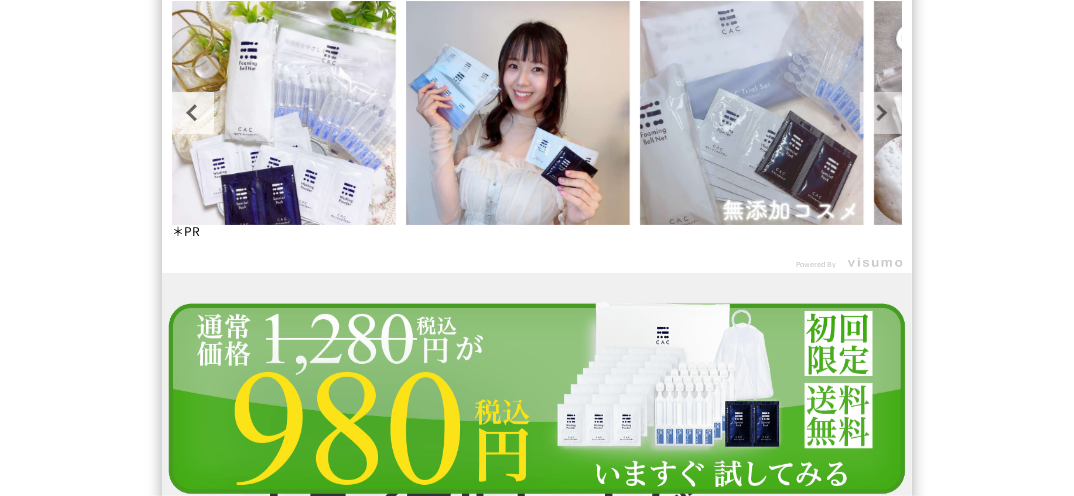 click on "Next" at bounding box center [881, 113] 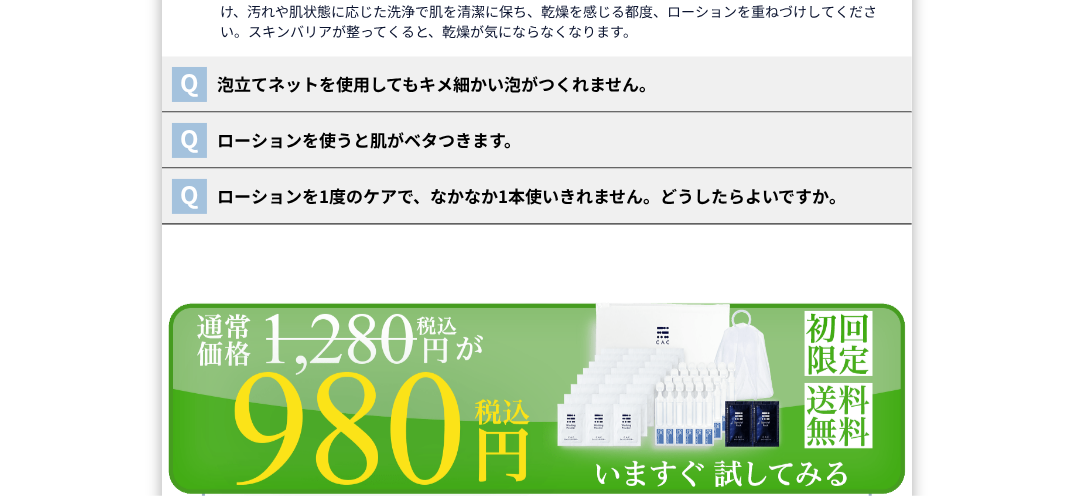 scroll, scrollTop: 28240, scrollLeft: 0, axis: vertical 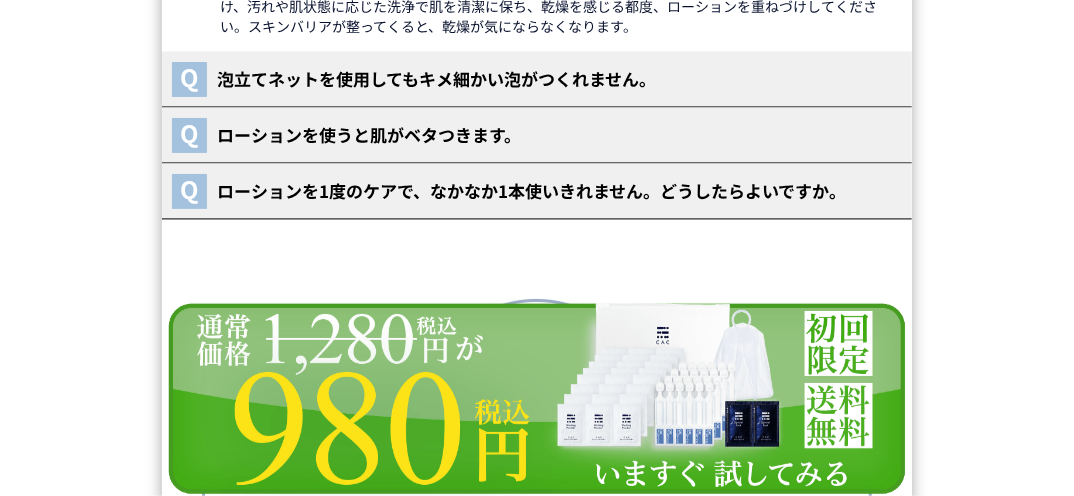 click on "泡立てネットを使用してもキメ細かい泡がつくれません。" at bounding box center [532, 78] 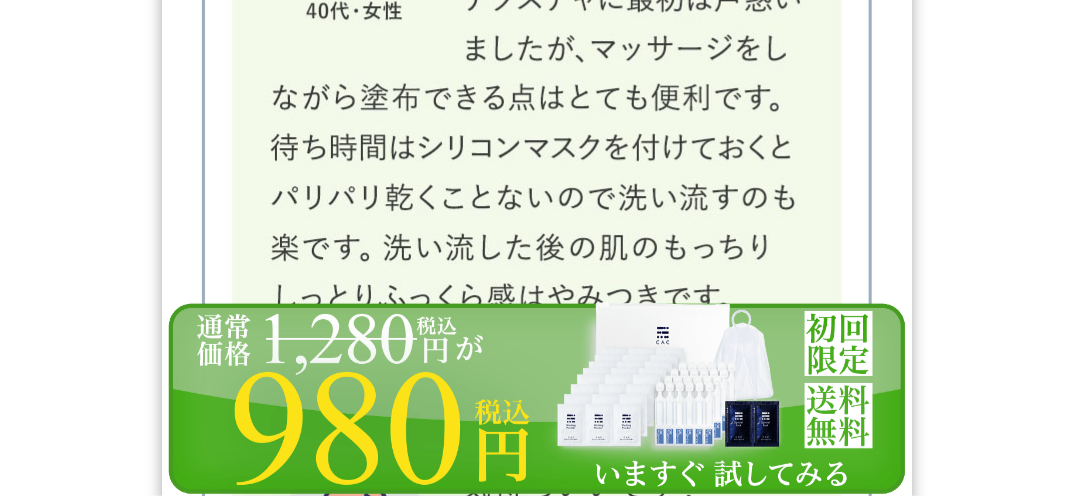 scroll, scrollTop: 31558, scrollLeft: 0, axis: vertical 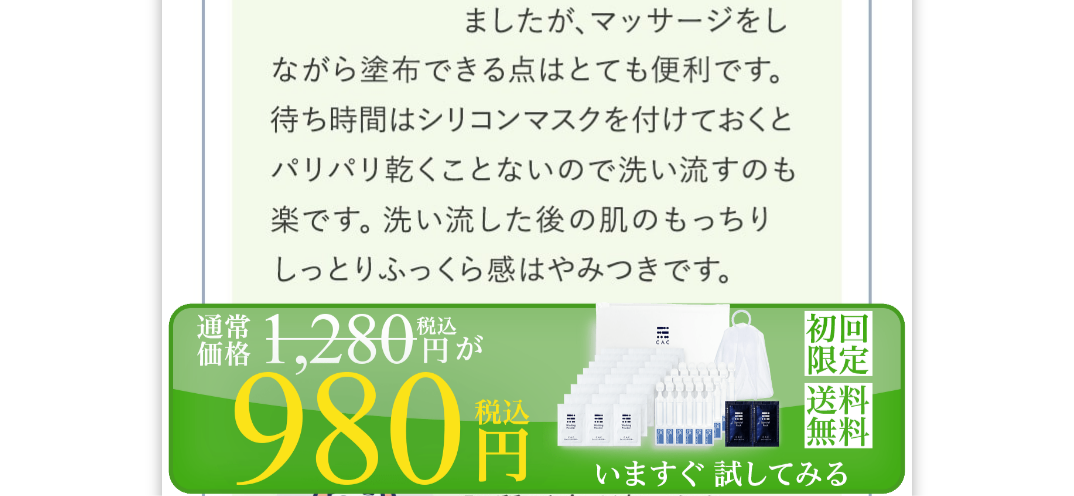 click at bounding box center [537, 398] 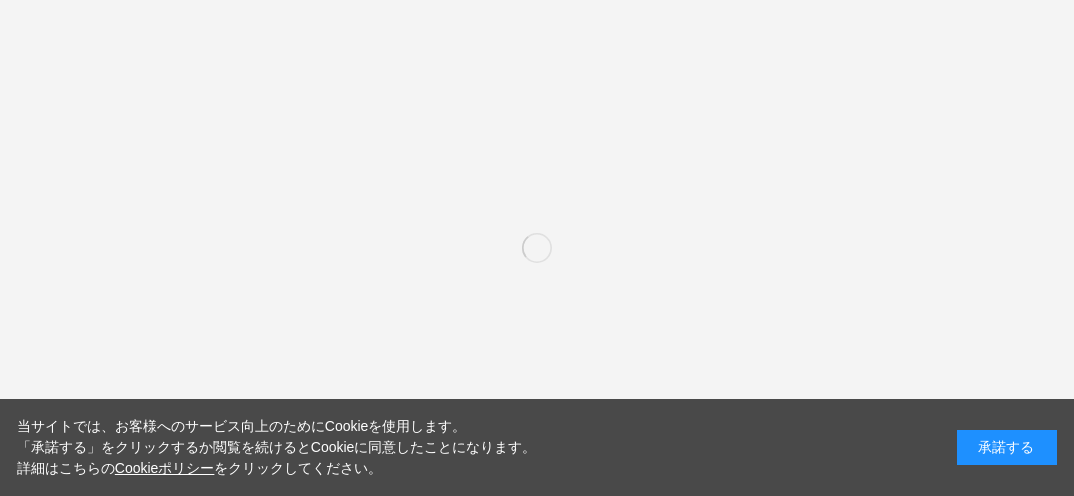 scroll, scrollTop: 0, scrollLeft: 0, axis: both 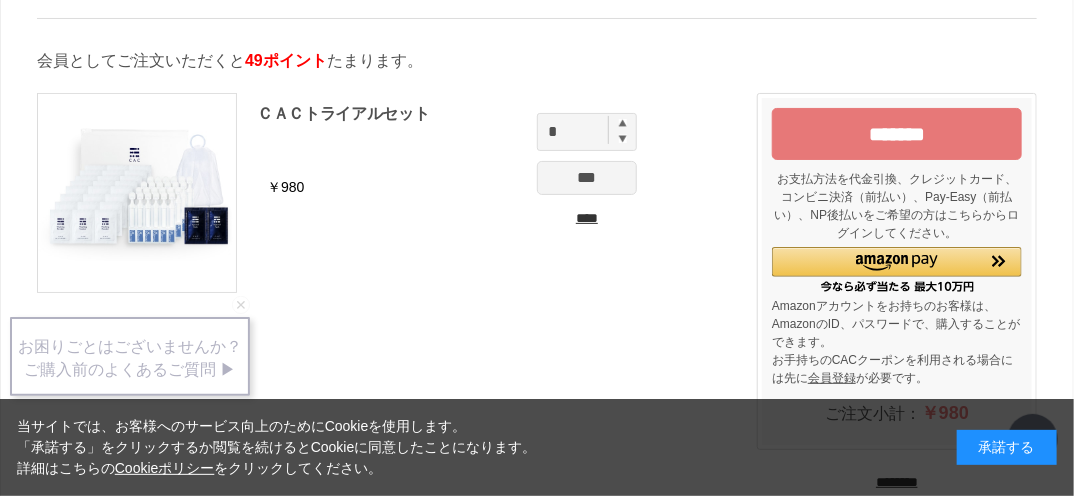 click on "*******" at bounding box center [897, 134] 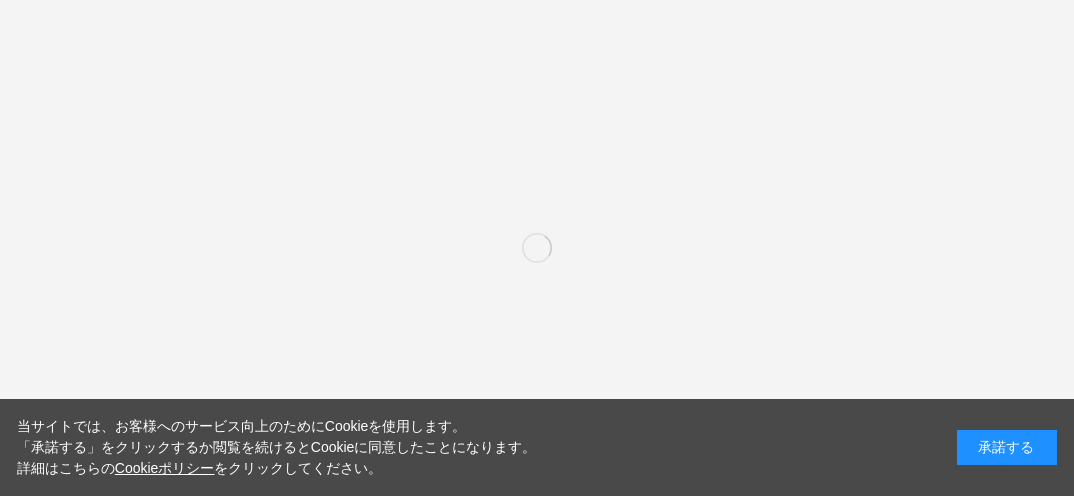 scroll, scrollTop: 0, scrollLeft: 0, axis: both 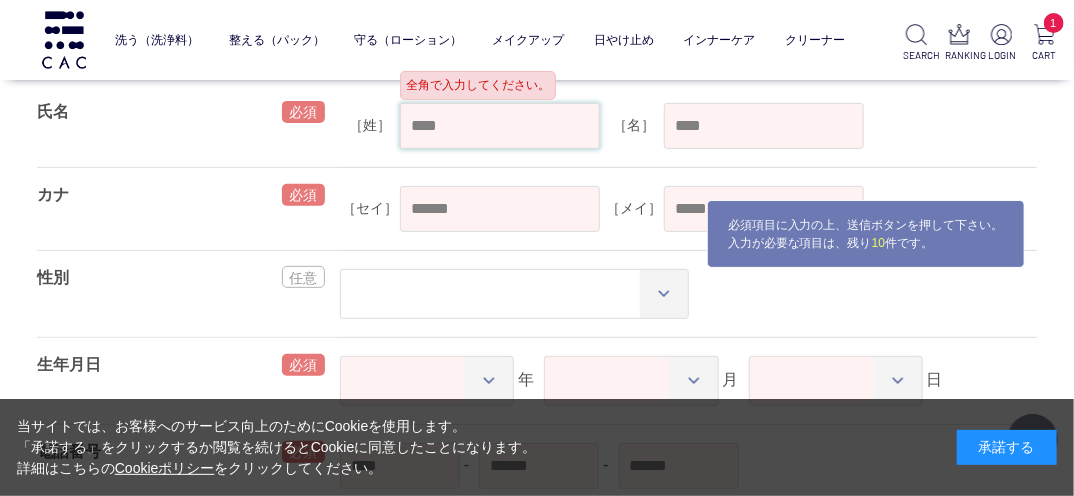 click at bounding box center (500, 126) 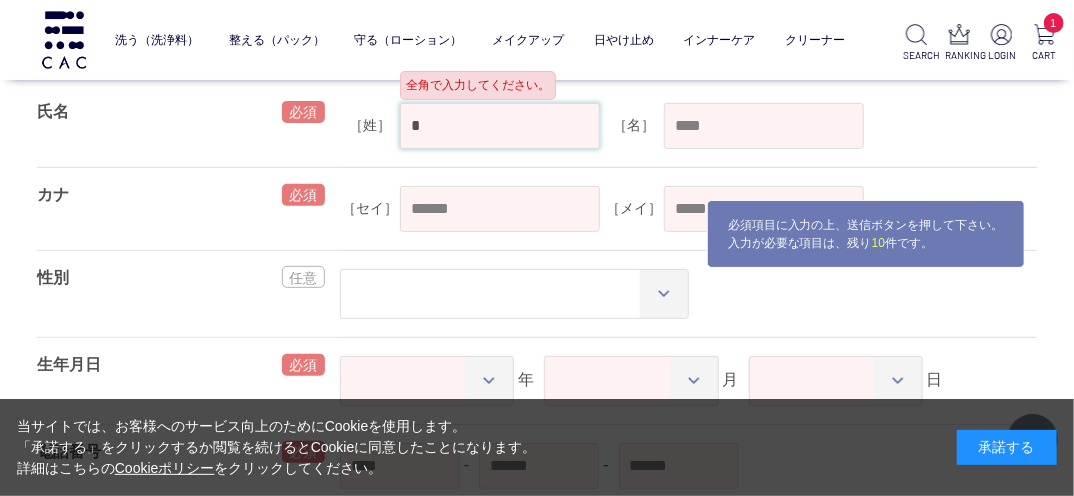 type on "*" 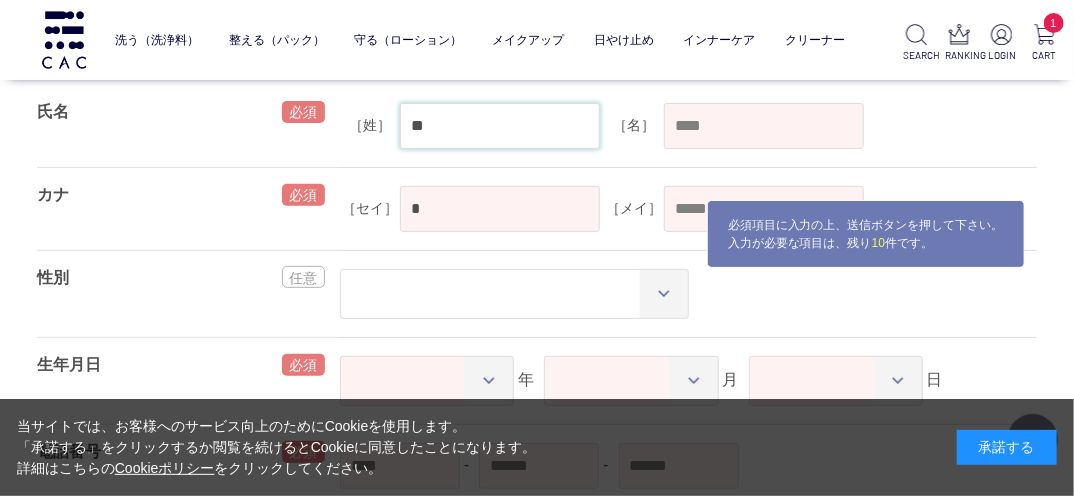 type on "**" 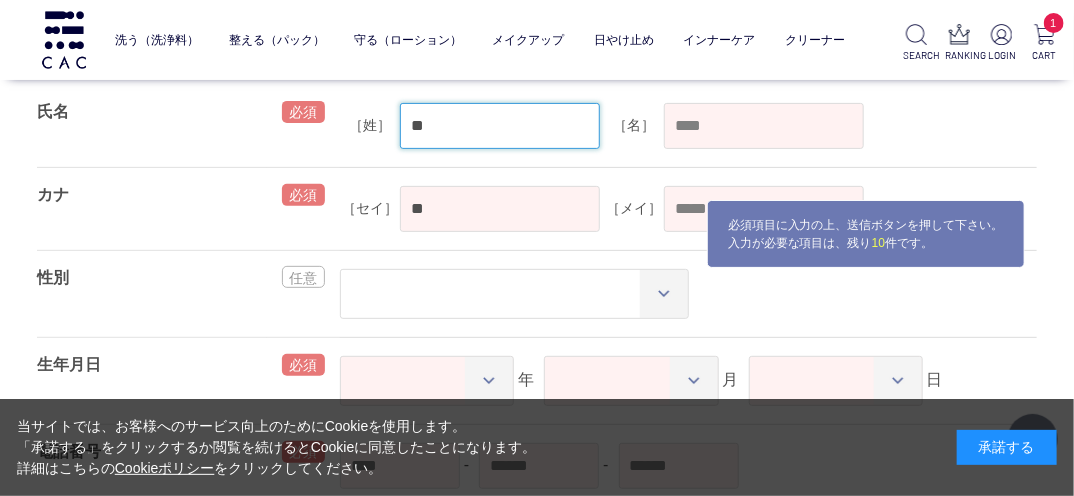 type on "**" 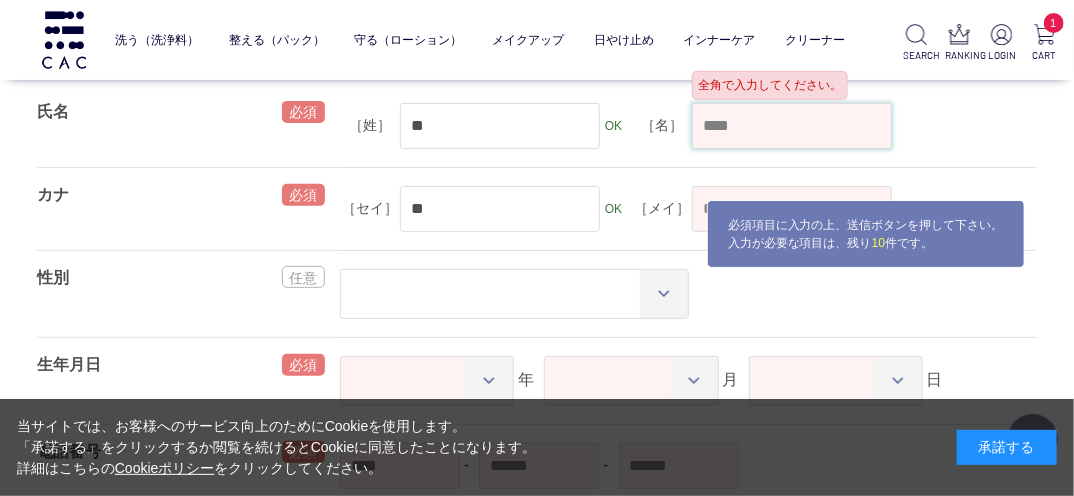 click at bounding box center [792, 126] 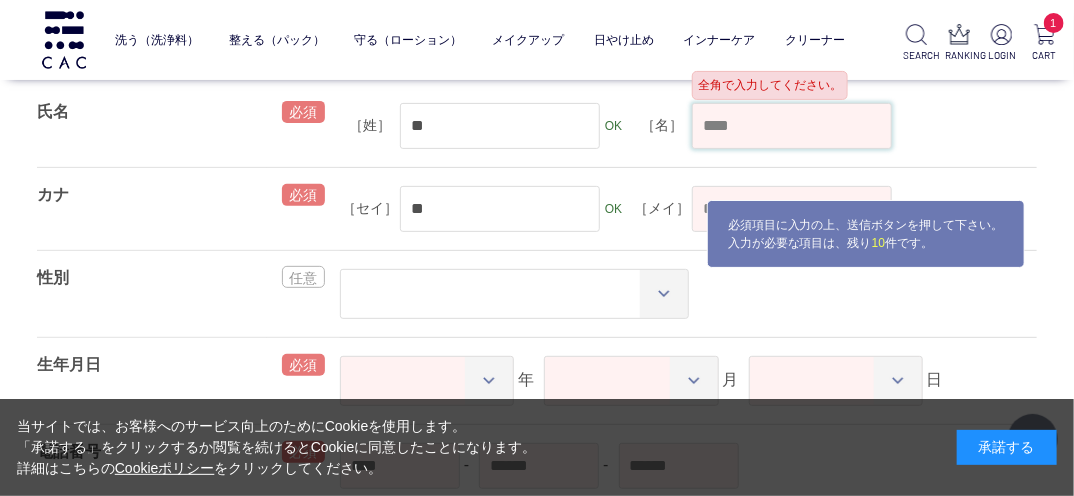 type on "**" 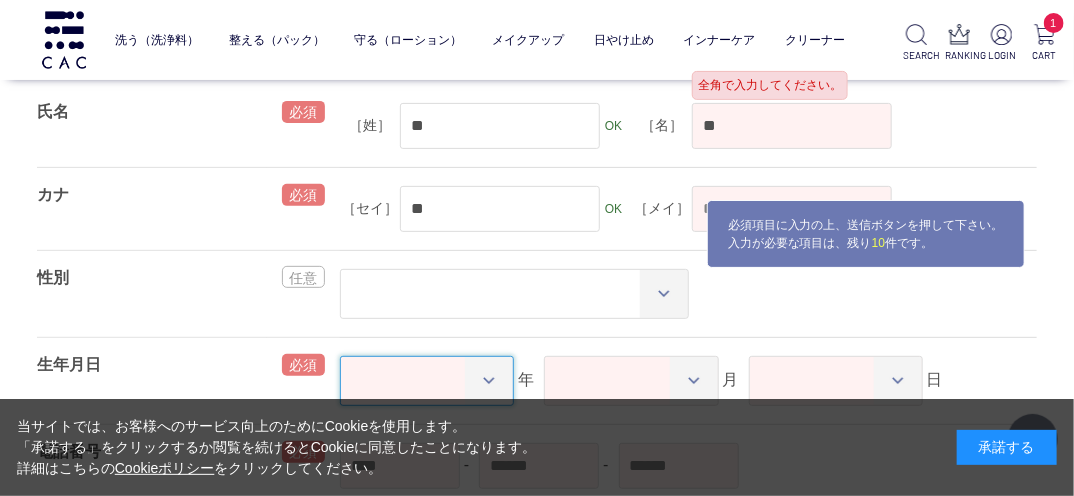 select on "****" 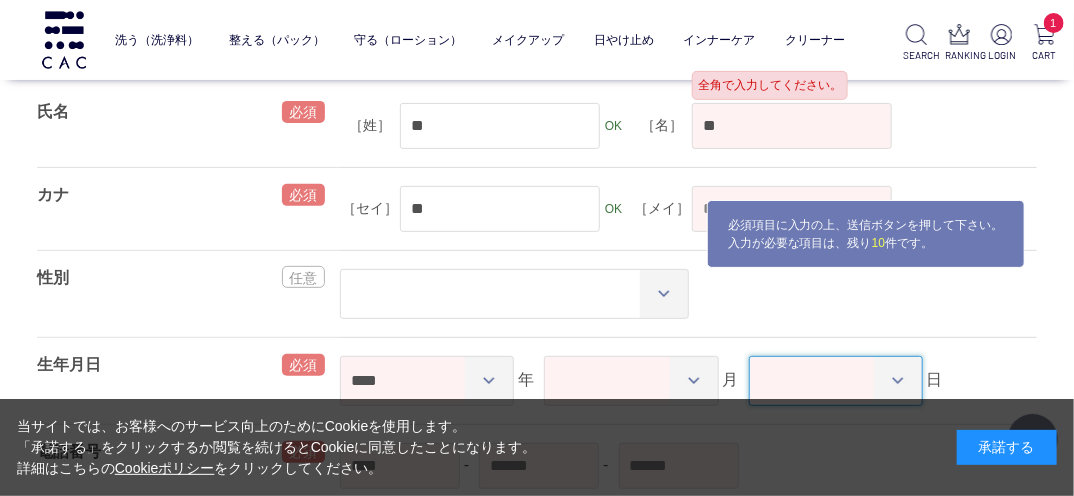 select on "**" 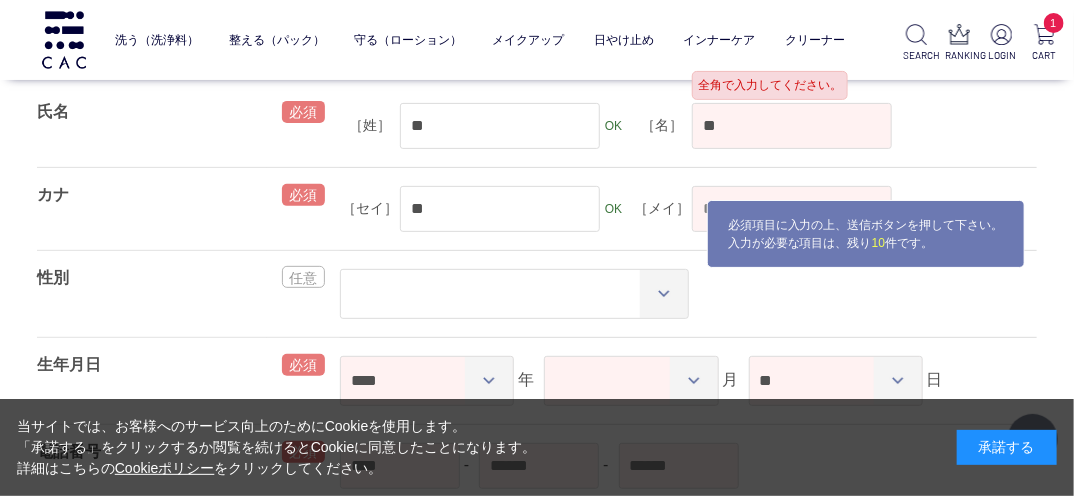 type on "*******" 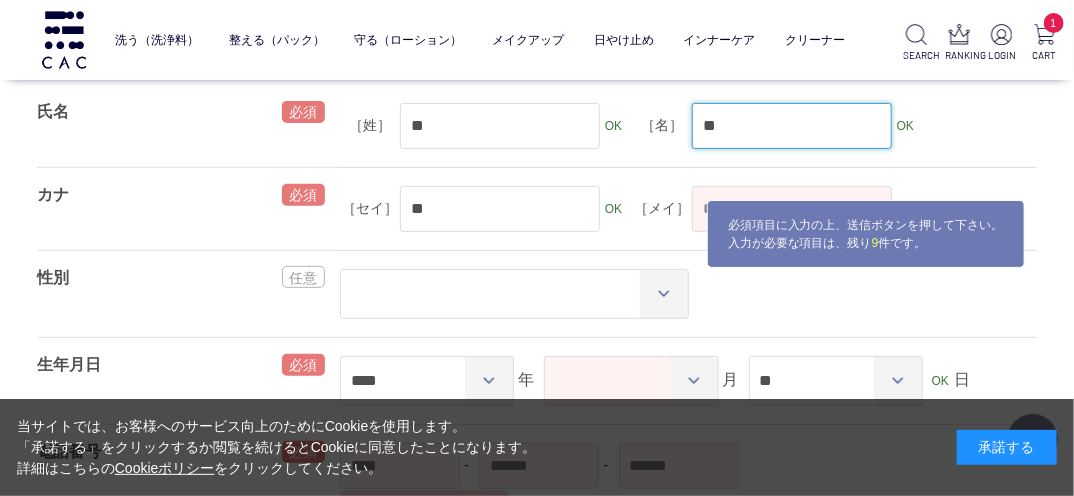 type on "*" 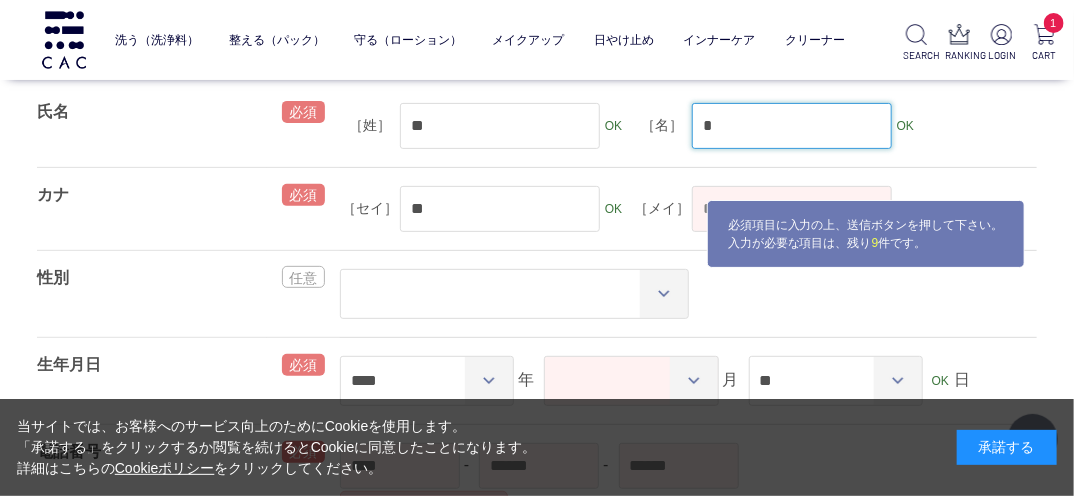 select on "***" 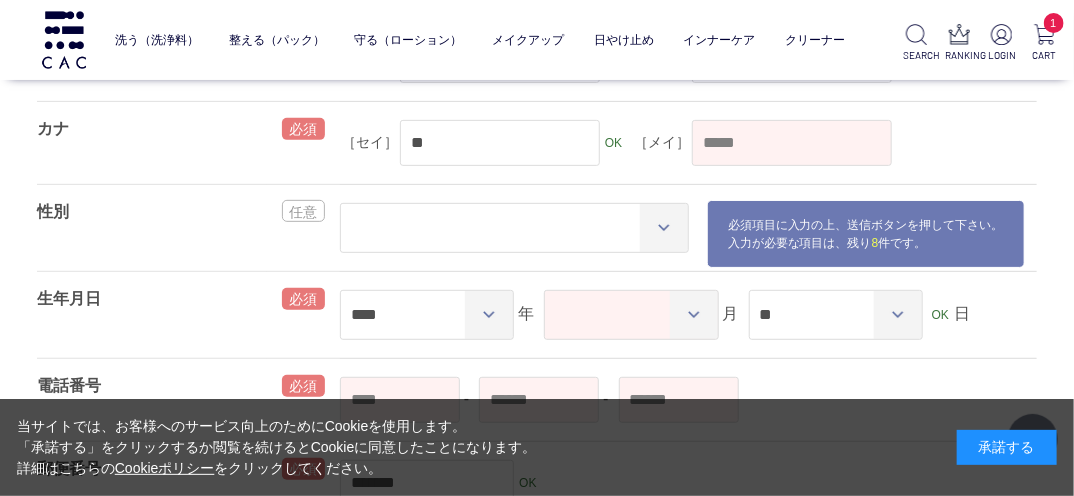 scroll, scrollTop: 146, scrollLeft: 0, axis: vertical 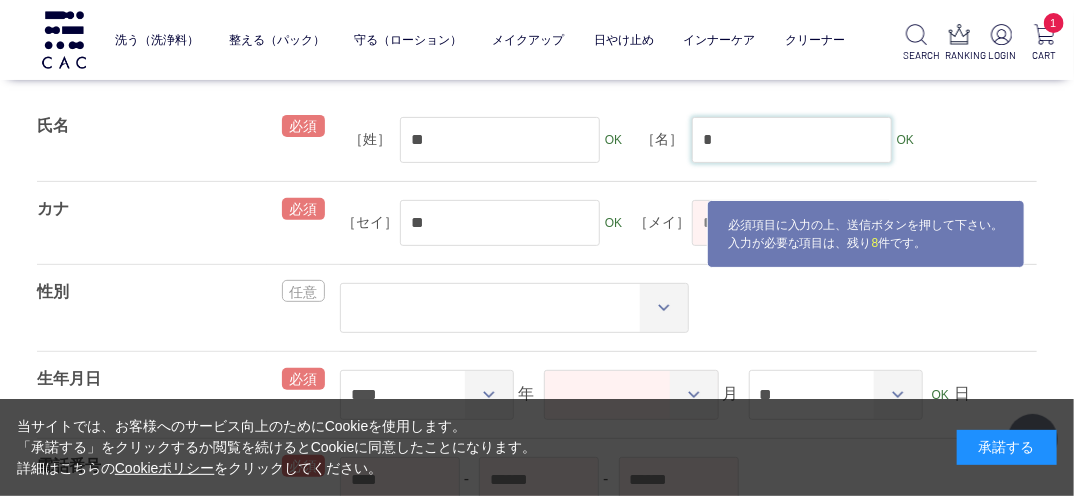 click on "*" at bounding box center (792, 140) 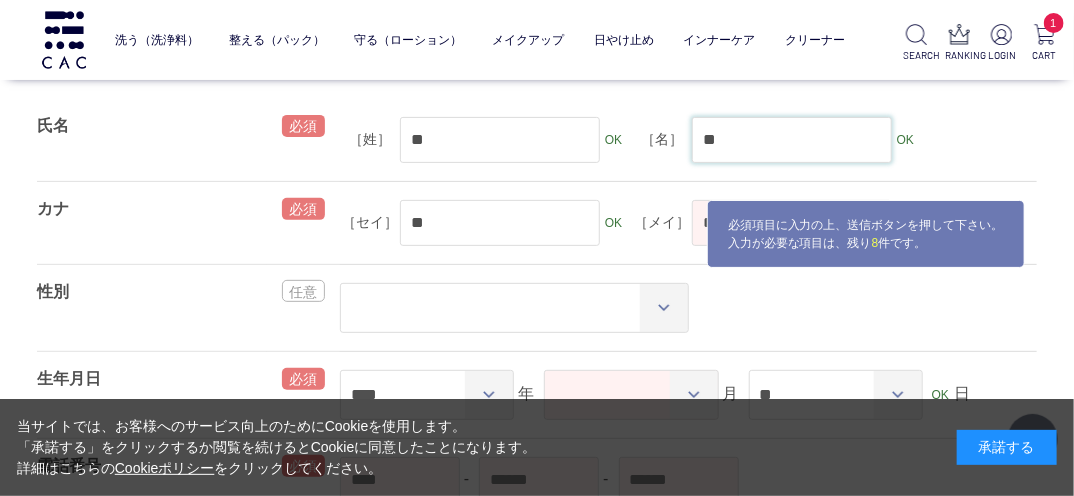 type on "**" 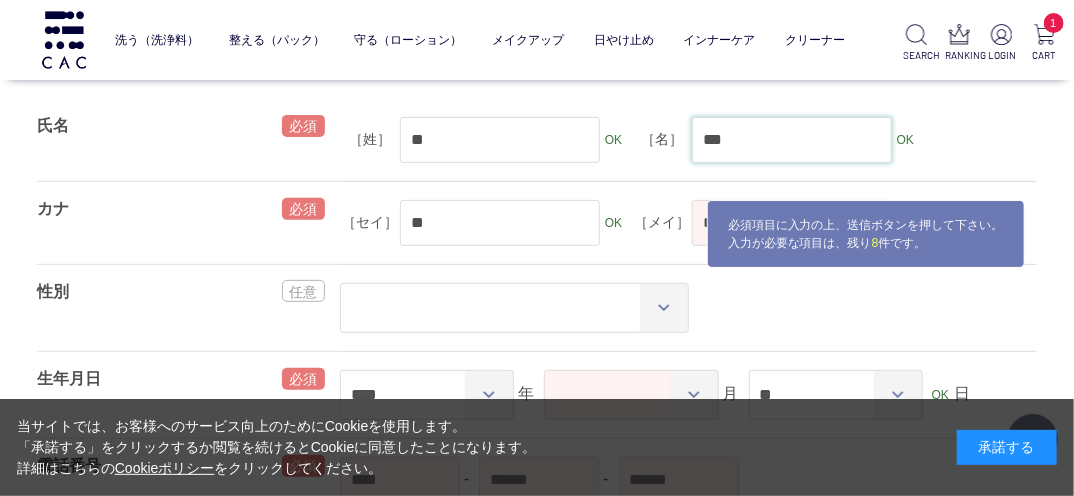 type on "***" 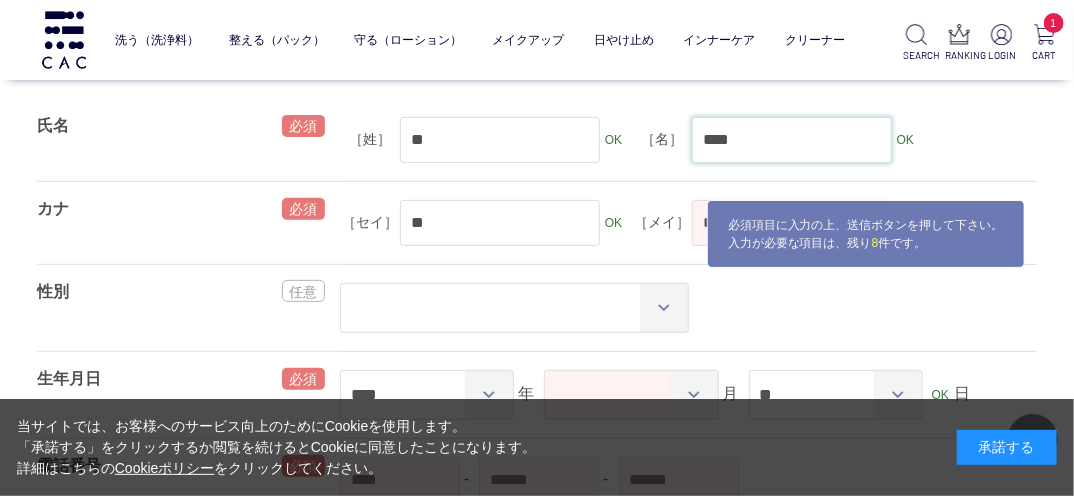 click on "****" at bounding box center (792, 140) 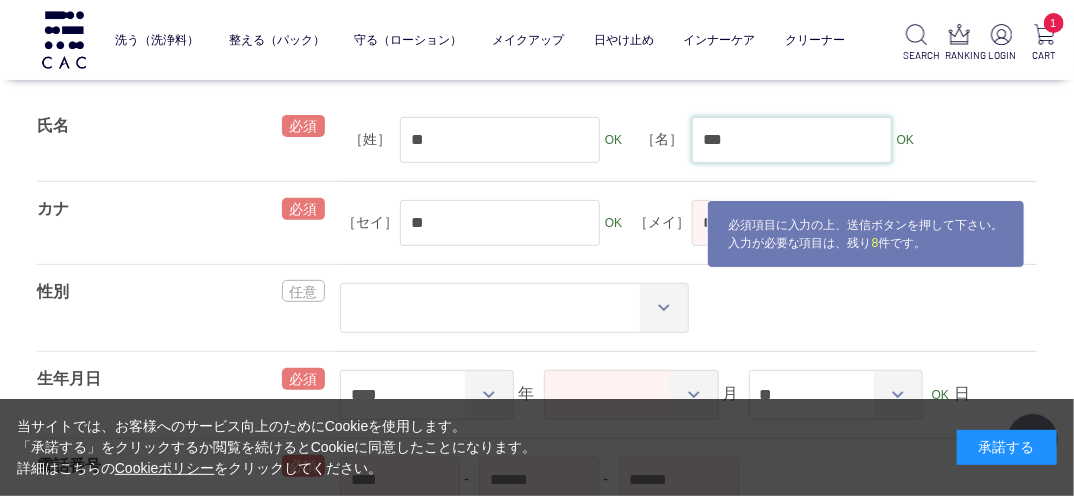 click on "***" at bounding box center [792, 140] 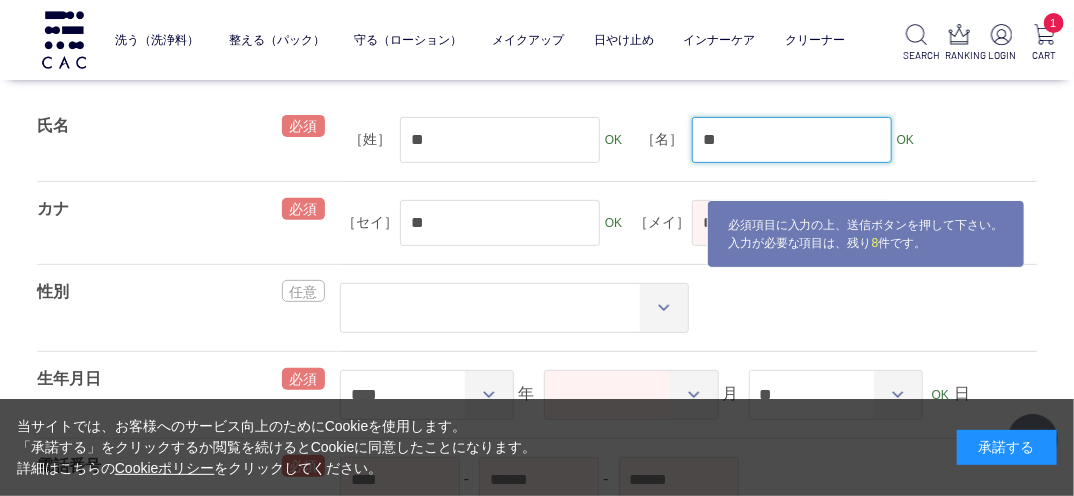 type on "**" 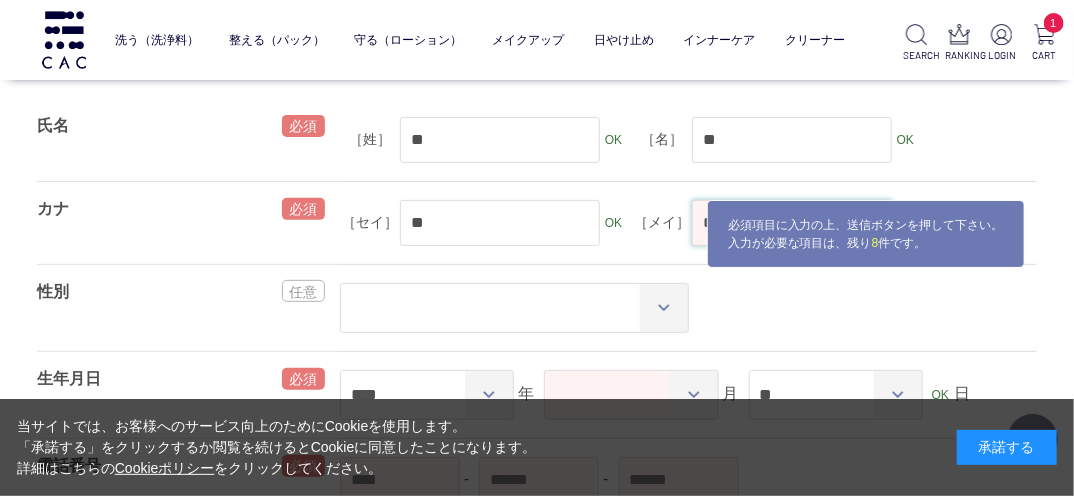 click on "***" at bounding box center (792, 223) 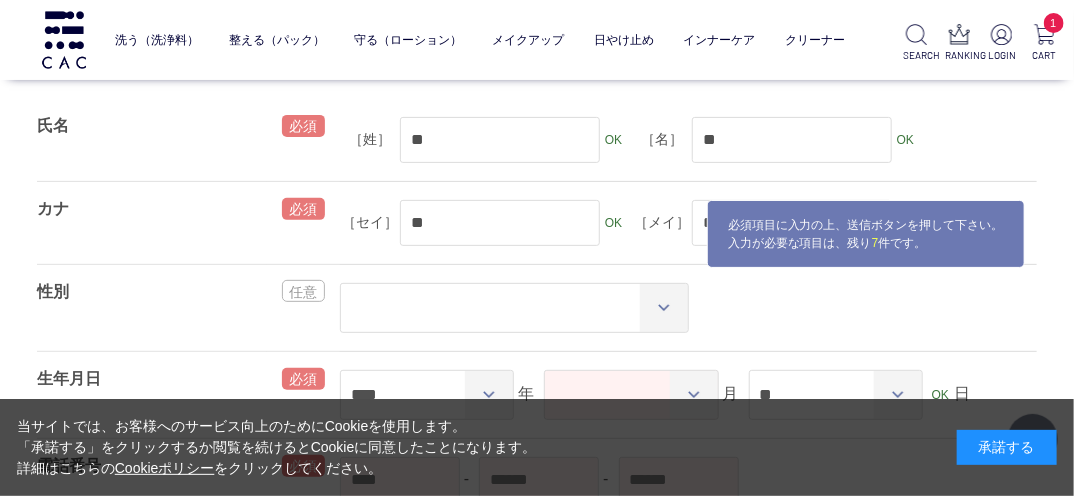 click on "会員登録
会員情報登録・修正を行います。 マークの箇所は、必ず入力してください。
お客様情報
氏名
［姓］ ** OK
［名］ ** OK
カナ
［セイ］ ** OK
［メイ］ *** OK
性別
** ** ***** OK
生年月日
**** **** **** **** **** **** **** **** **** **** **** **** ****" at bounding box center [537, 1288] 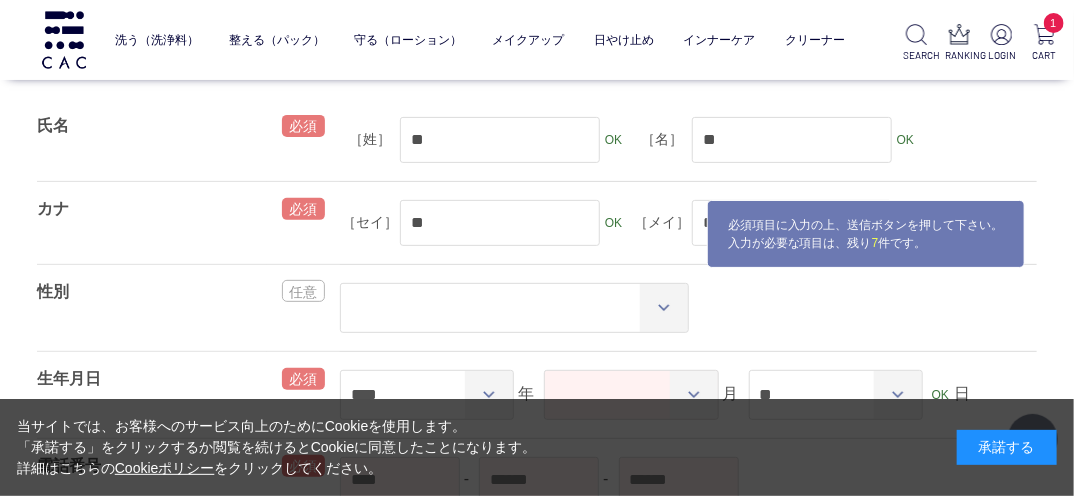 click on "会員登録
会員情報登録・修正を行います。 マークの箇所は、必ず入力してください。
お客様情報
氏名
［姓］ ** OK
［名］ ** OK
カナ
［セイ］ ** OK
［メイ］ *** OK
性別
** ** ***** OK
生年月日
**** **** **** **** **** **** **** **** **** **** **** **** ****" at bounding box center [537, 1288] 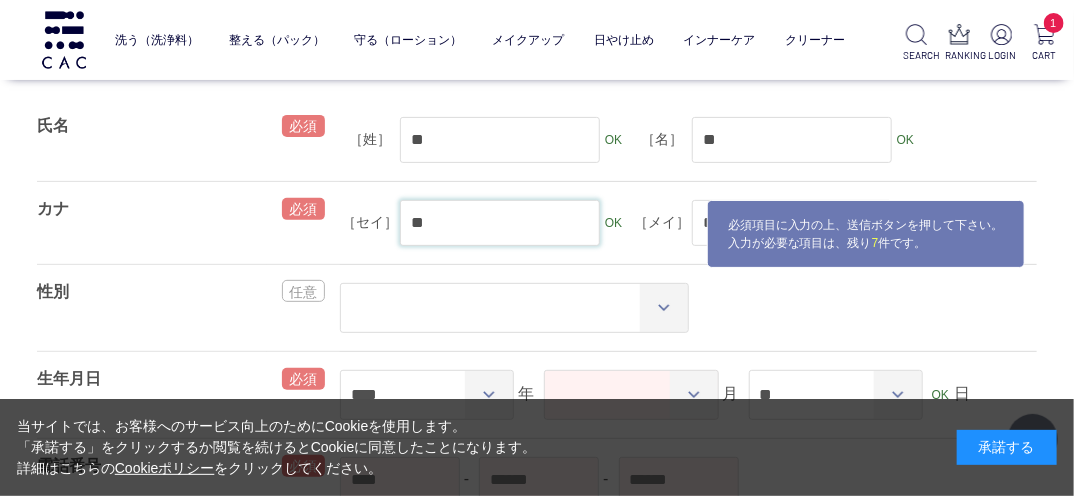 click on "**" at bounding box center (500, 223) 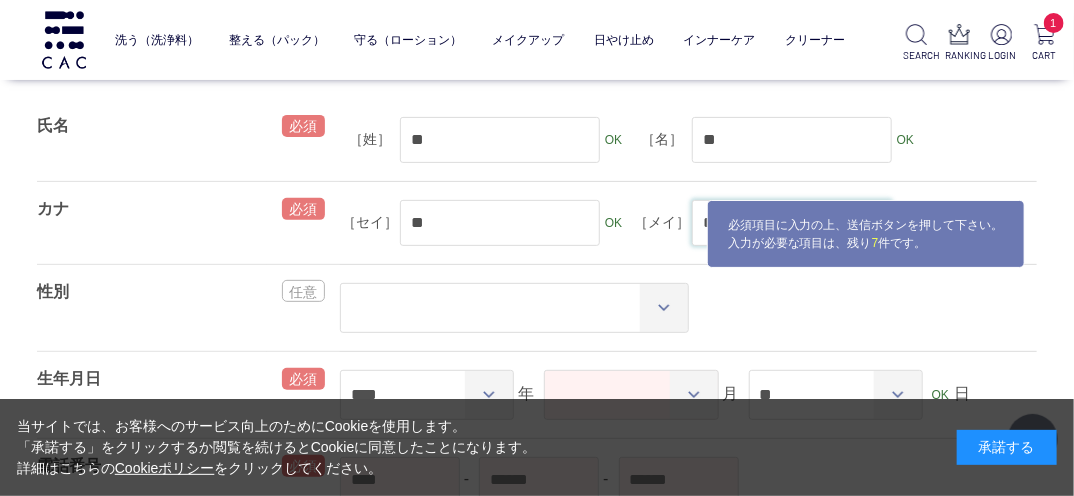 click on "***" at bounding box center [792, 223] 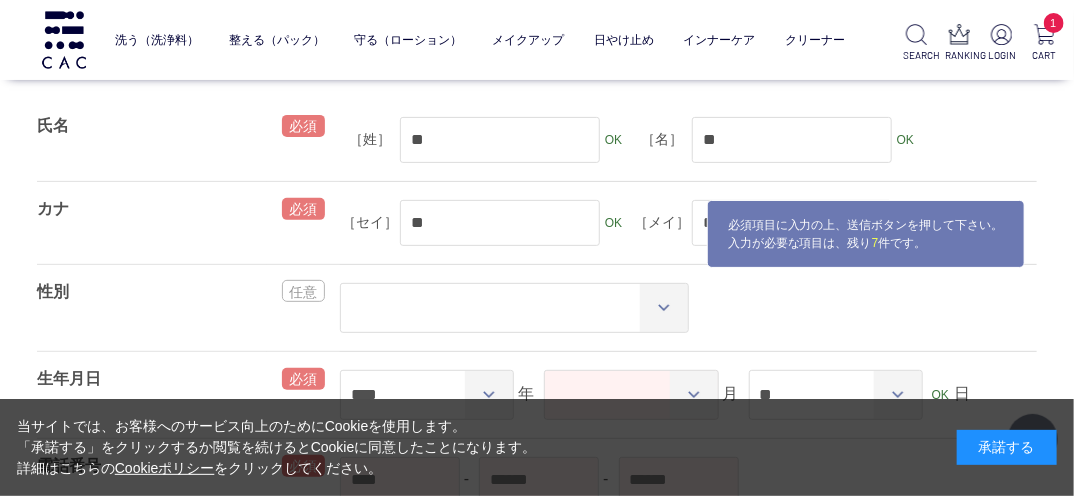 click on "会員登録
会員情報登録・修正を行います。 マークの箇所は、必ず入力してください。
お客様情報
氏名
［姓］ ** OK
［名］ ** OK
カナ
［セイ］ ** OK
［メイ］ *** OK
性別
** ** ***** OK
生年月日
**** **** **** **** **** **** **** **** **** **** **** **** ****" at bounding box center [537, 1288] 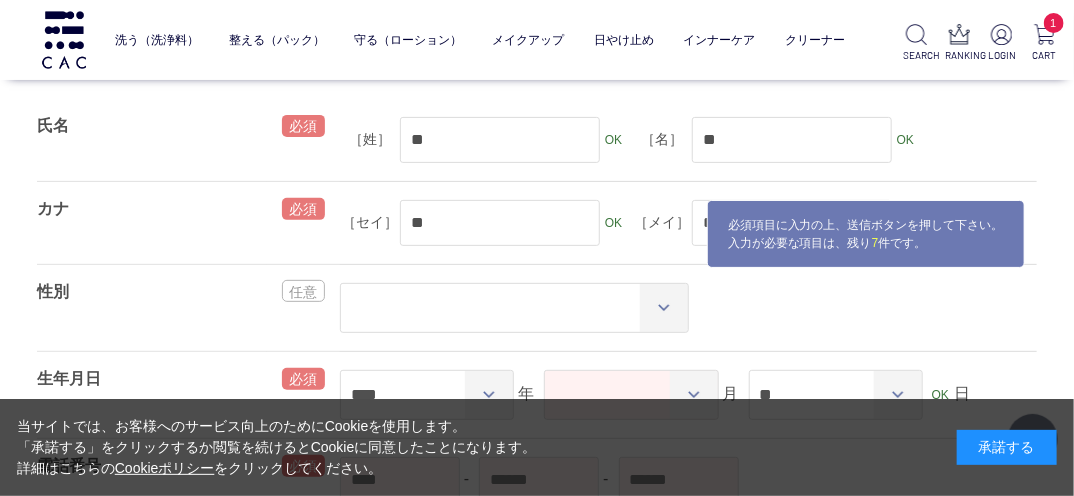 click on "会員登録
会員情報登録・修正を行います。 マークの箇所は、必ず入力してください。
お客様情報
氏名
［姓］ ** OK
［名］ ** OK
カナ
［セイ］ ** OK
［メイ］ *** OK
性別
** ** ***** OK
生年月日
**** **** **** **** **** **** **** **** **** **** **** **** ****" at bounding box center [537, 1288] 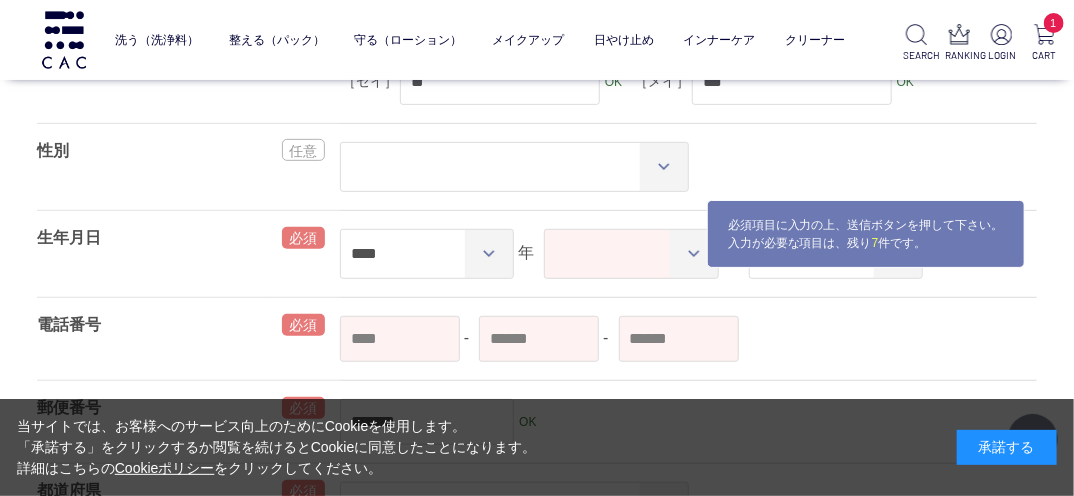 scroll, scrollTop: 226, scrollLeft: 0, axis: vertical 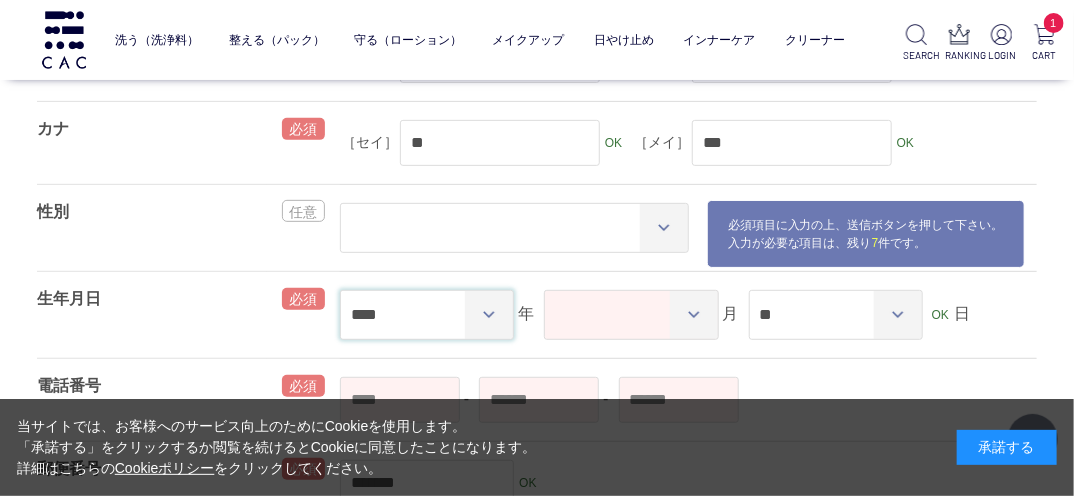 click on "**** **** **** **** **** **** **** **** **** **** **** **** **** **** **** **** **** **** **** **** **** **** **** **** **** **** **** **** **** **** **** **** **** **** **** **** **** **** **** **** **** **** **** **** **** **** **** **** **** **** **** **** **** **** **** **** **** **** **** **** **** **** **** **** **** **** **** **** **** **** **** **** **** **** **** **** **** **** **** **** **** **** **** **** **** **** **** **** **** **** **** **** **** **** **** **** **** **** **** **** **** **** **** **** **** **** **** **** **** **** **** **** **** **** ****" at bounding box center (427, 315) 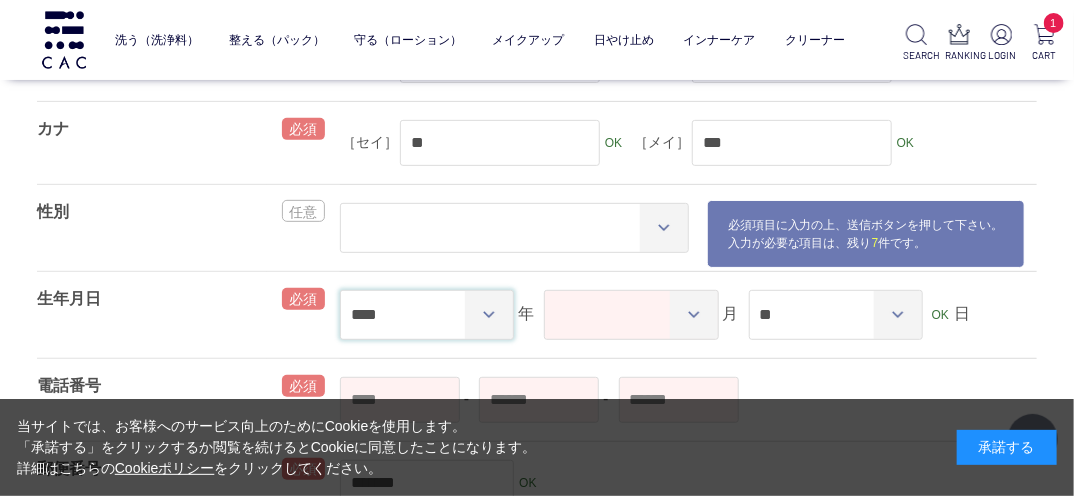 select on "****" 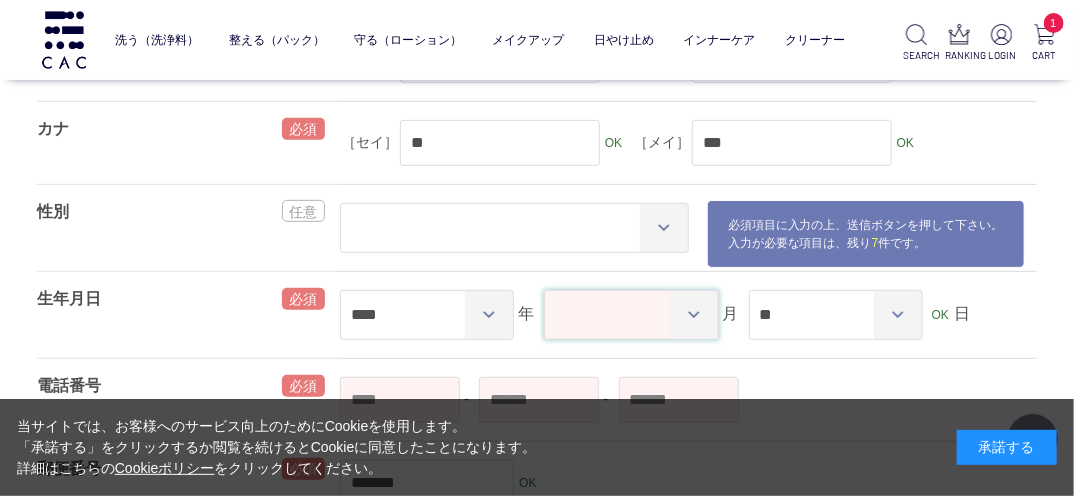 click on "** ** ** ** ** ** ** ** ** ** ** **" at bounding box center [631, 315] 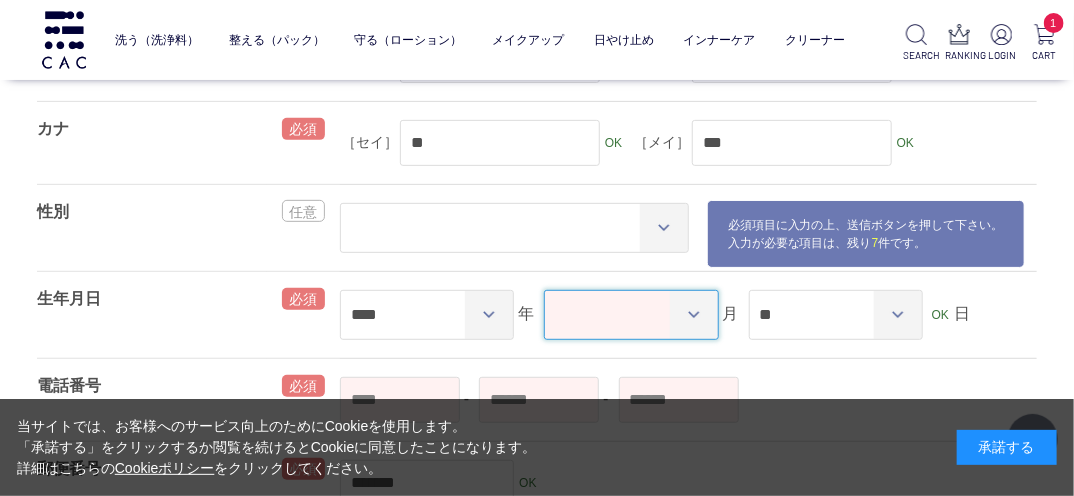 select on "**" 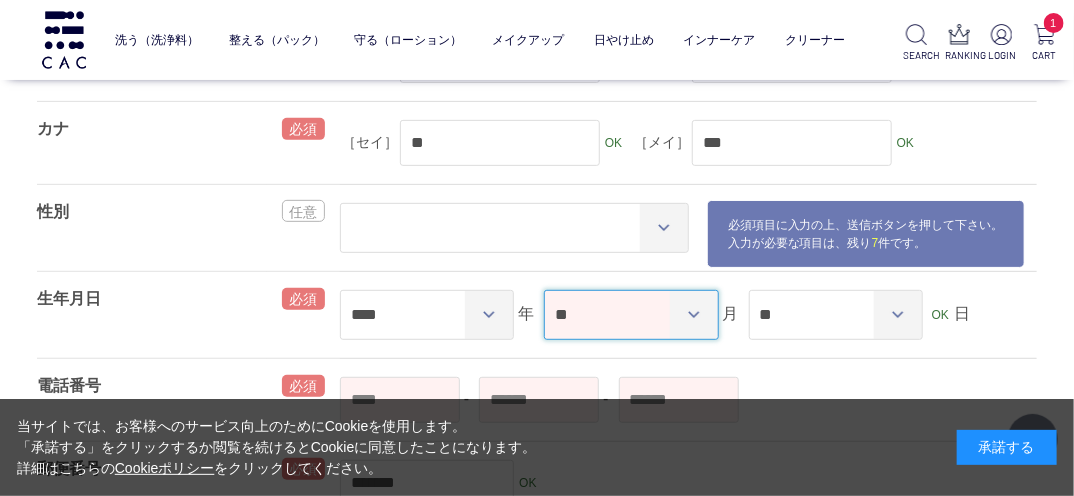 click on "** ** ** ** ** ** ** ** ** ** ** **" at bounding box center [631, 315] 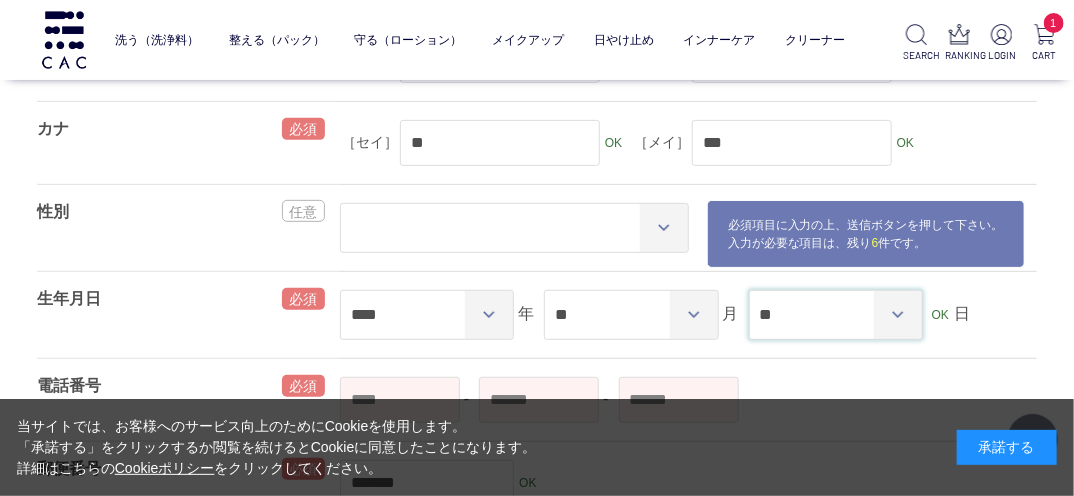 click on "** ** ** ** ** ** ** ** ** ** ** ** ** ** ** ** ** ** ** ** ** ** ** ** ** ** ** ** ** ** **" at bounding box center [836, 315] 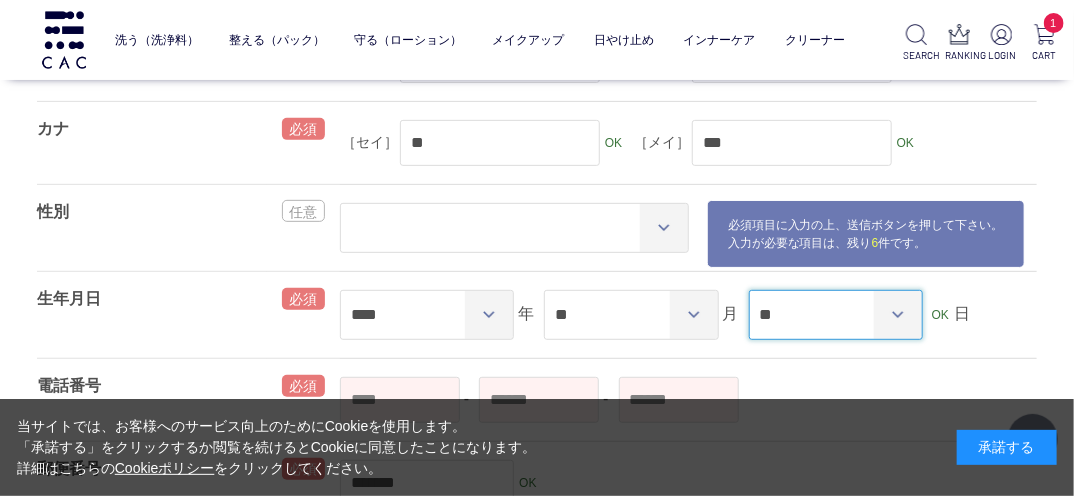 click on "** ** ** ** ** ** ** ** ** ** ** ** ** ** ** ** ** ** ** ** ** ** ** ** ** ** ** ** ** ** **" at bounding box center [836, 315] 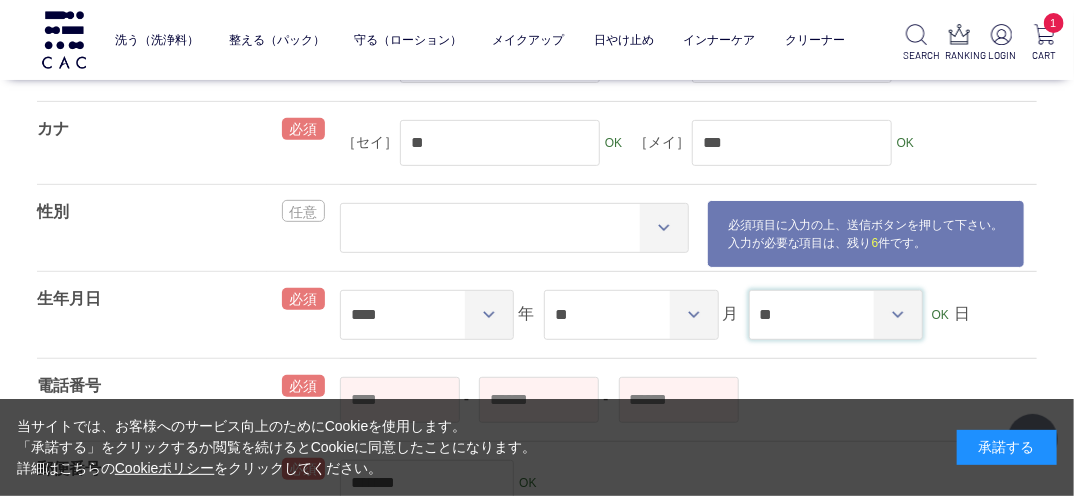 click on "** ** ** ** ** ** ** ** ** ** ** ** ** ** ** ** ** ** ** ** ** ** ** ** ** ** ** ** ** ** **" at bounding box center [836, 315] 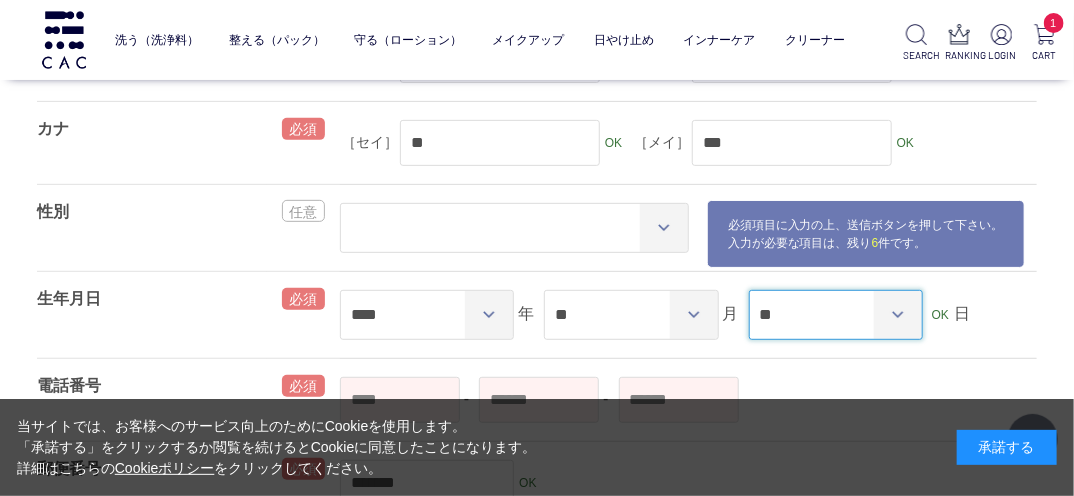 select on "**" 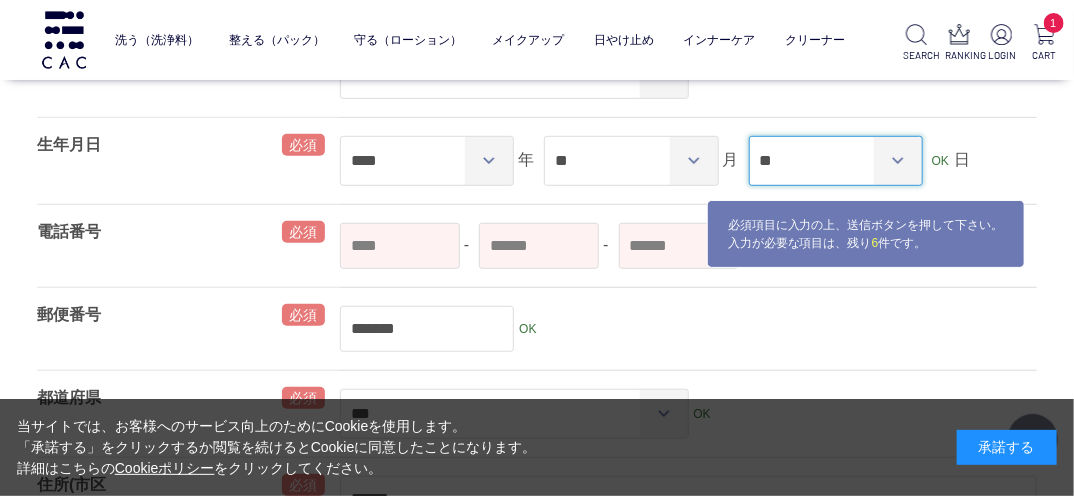 scroll, scrollTop: 386, scrollLeft: 0, axis: vertical 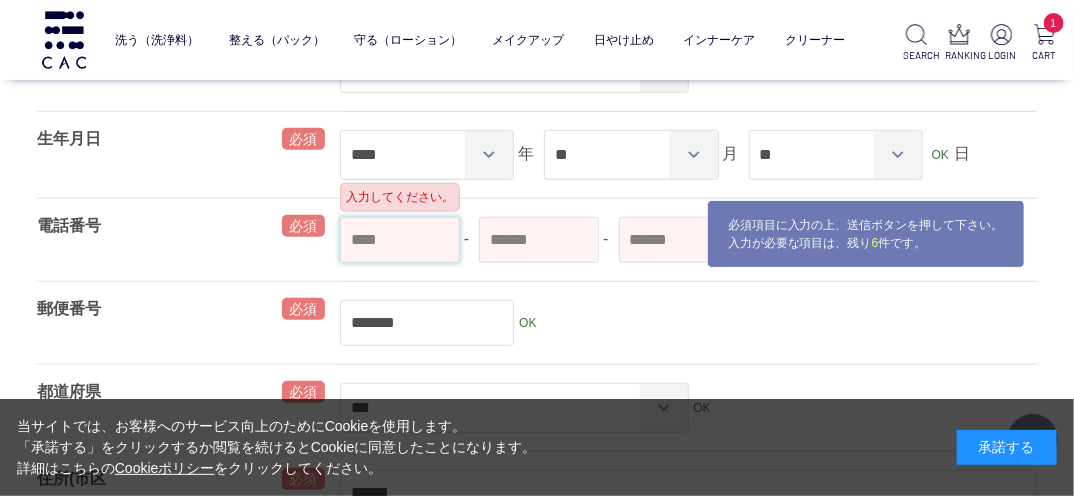 click at bounding box center [400, 240] 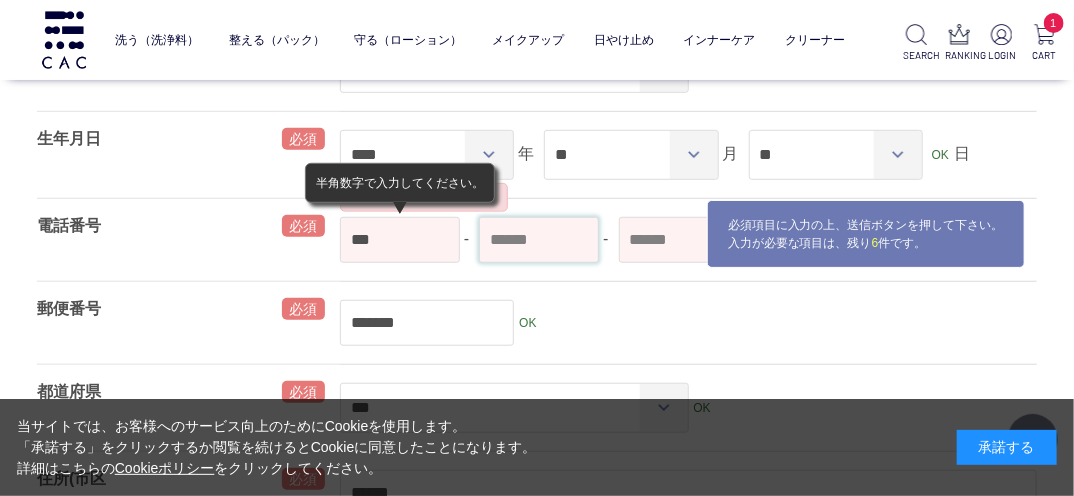 type on "***" 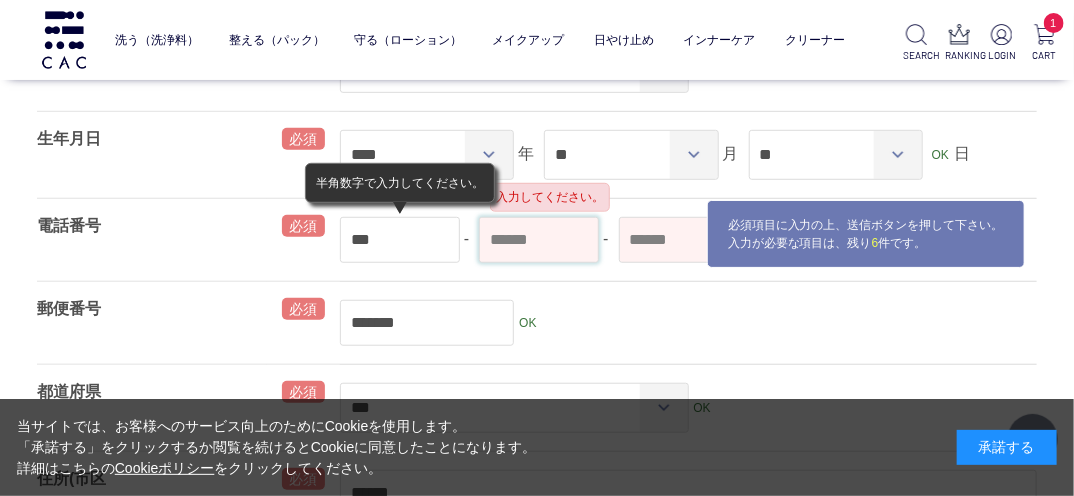 click at bounding box center [539, 240] 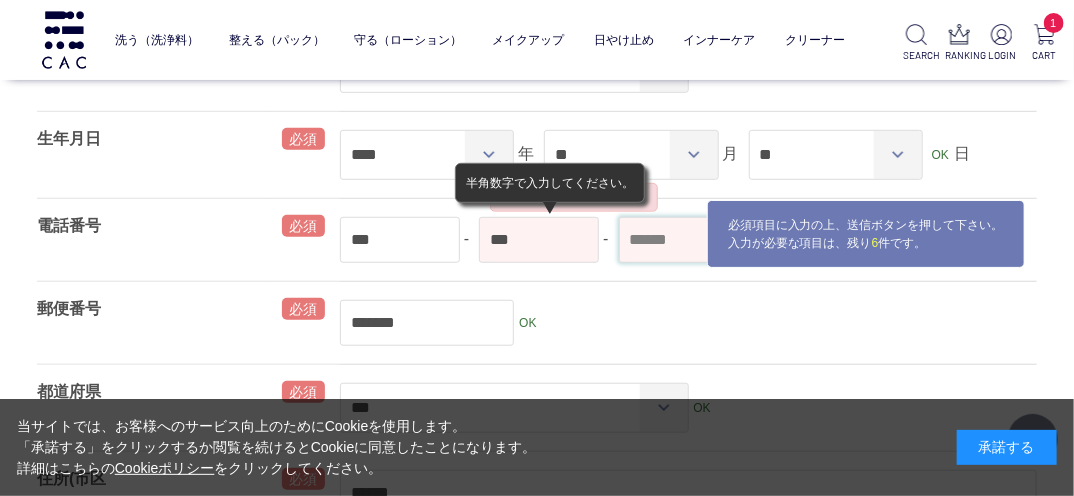 type on "***" 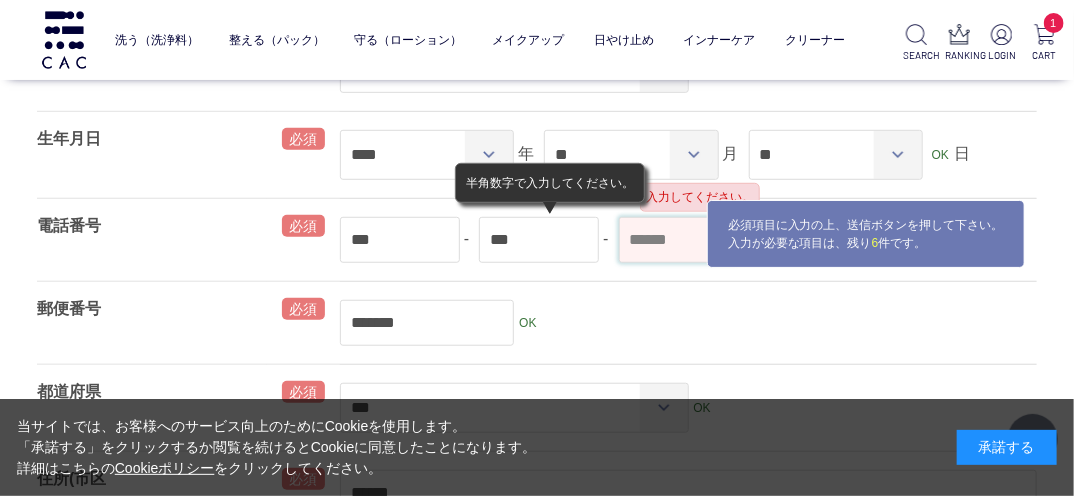 click at bounding box center (679, 240) 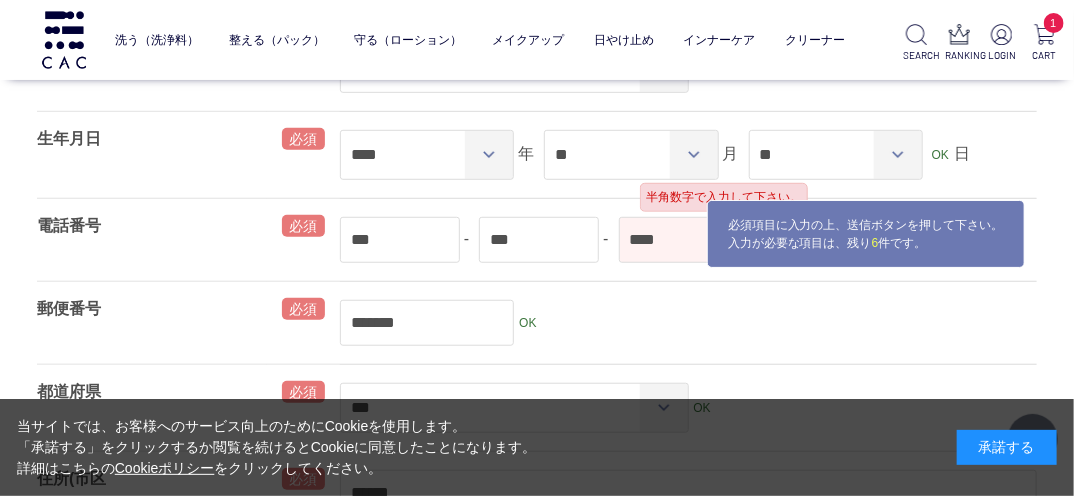type on "****" 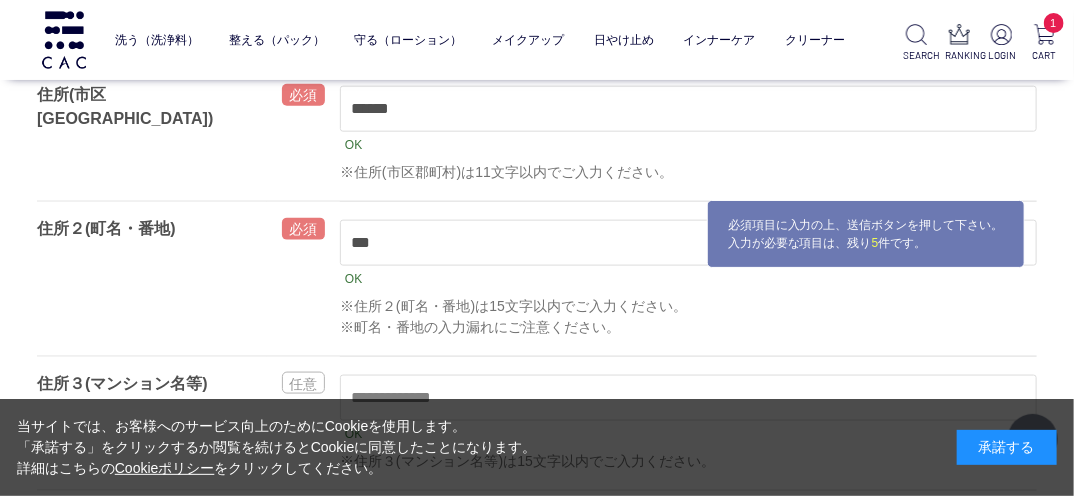scroll, scrollTop: 786, scrollLeft: 0, axis: vertical 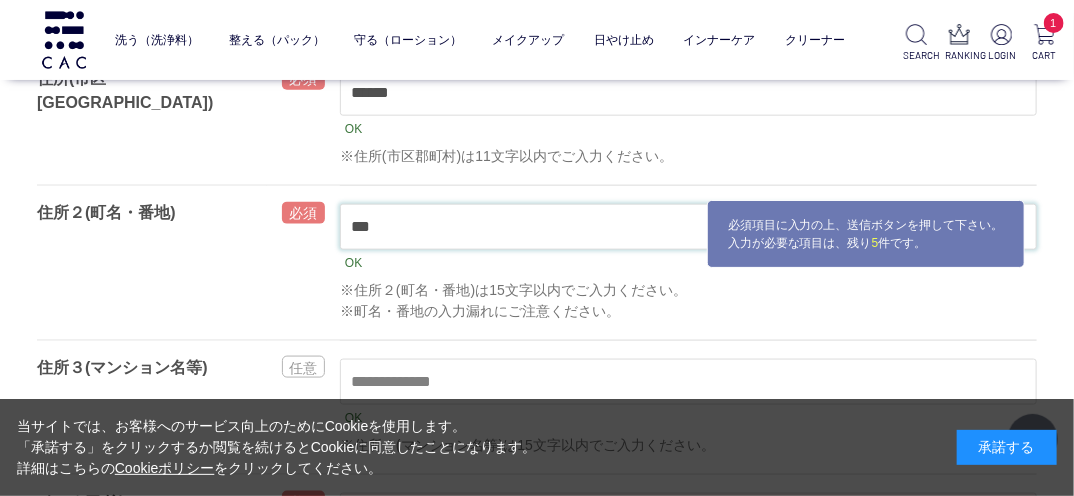 click on "***" at bounding box center [688, 227] 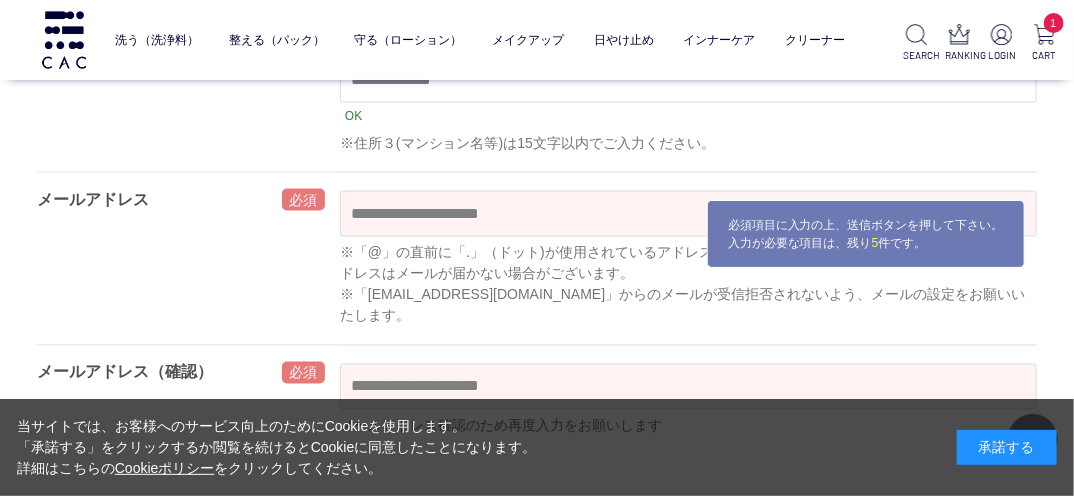 scroll, scrollTop: 1106, scrollLeft: 0, axis: vertical 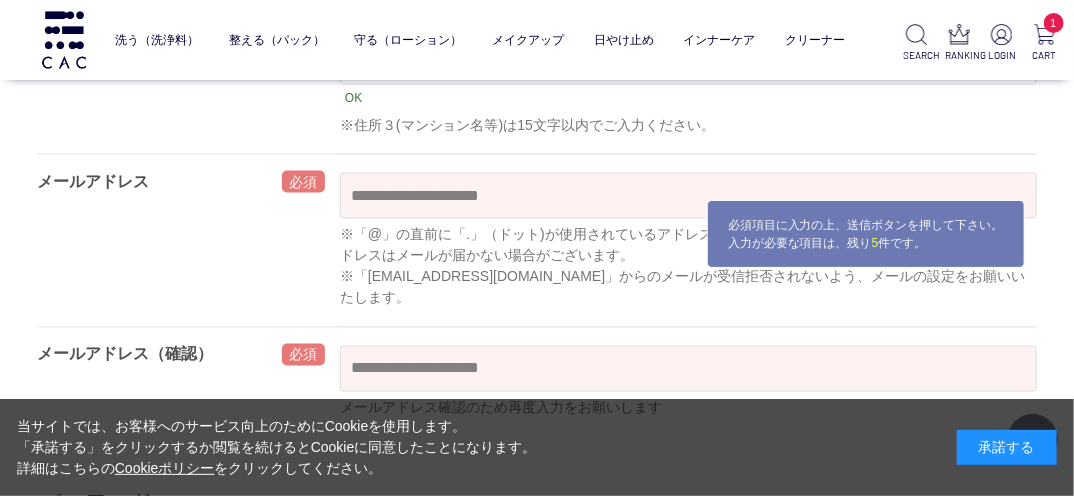 type on "**********" 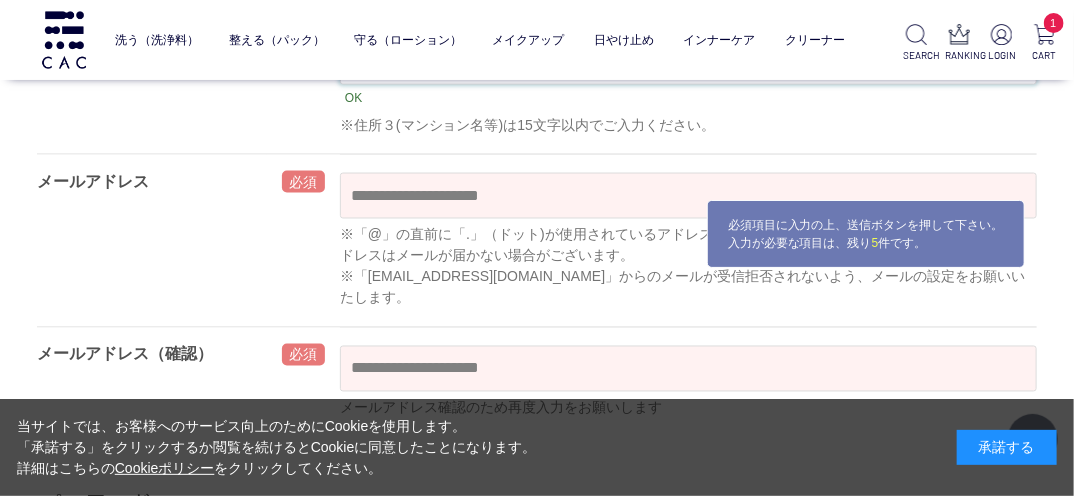 scroll, scrollTop: 996, scrollLeft: 0, axis: vertical 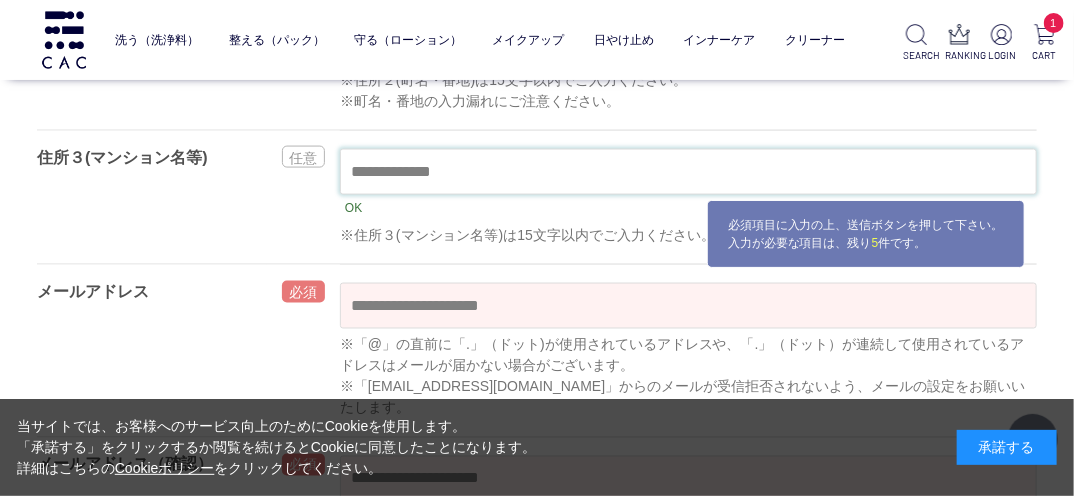 click at bounding box center (688, 172) 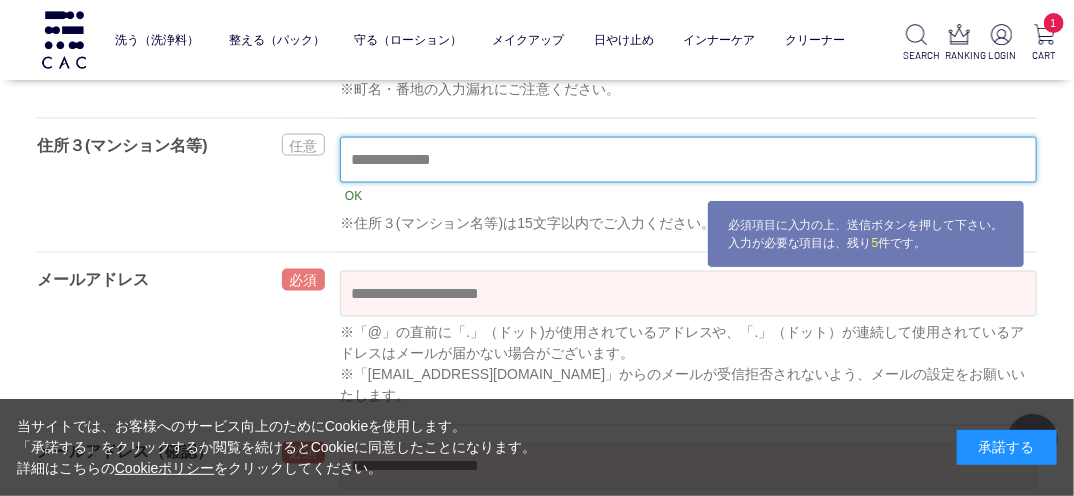 scroll, scrollTop: 1076, scrollLeft: 0, axis: vertical 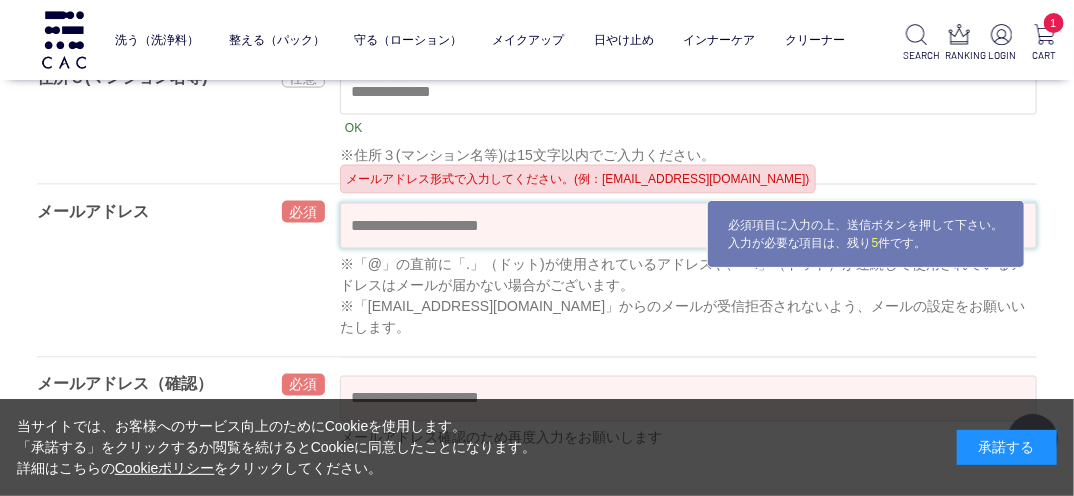 click at bounding box center (688, 226) 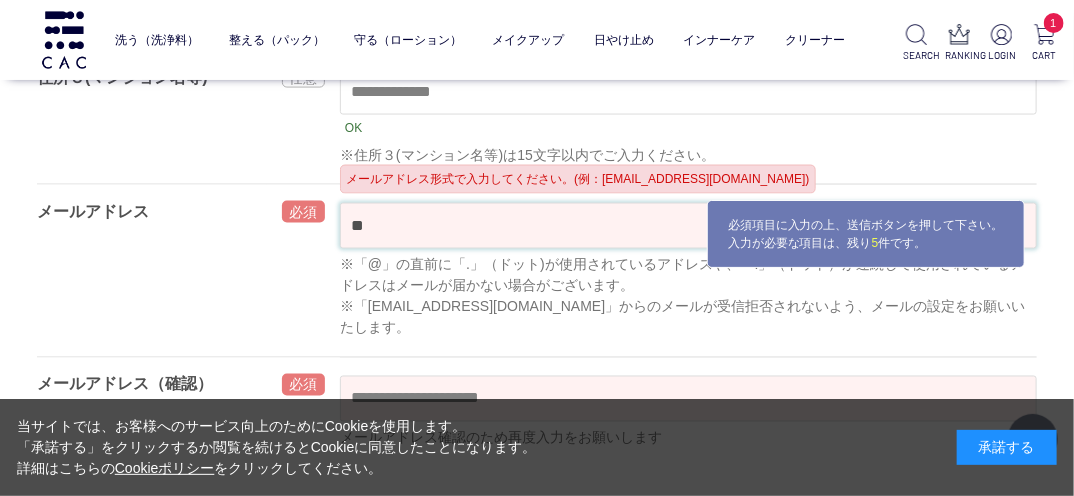 click on "**" at bounding box center [688, 226] 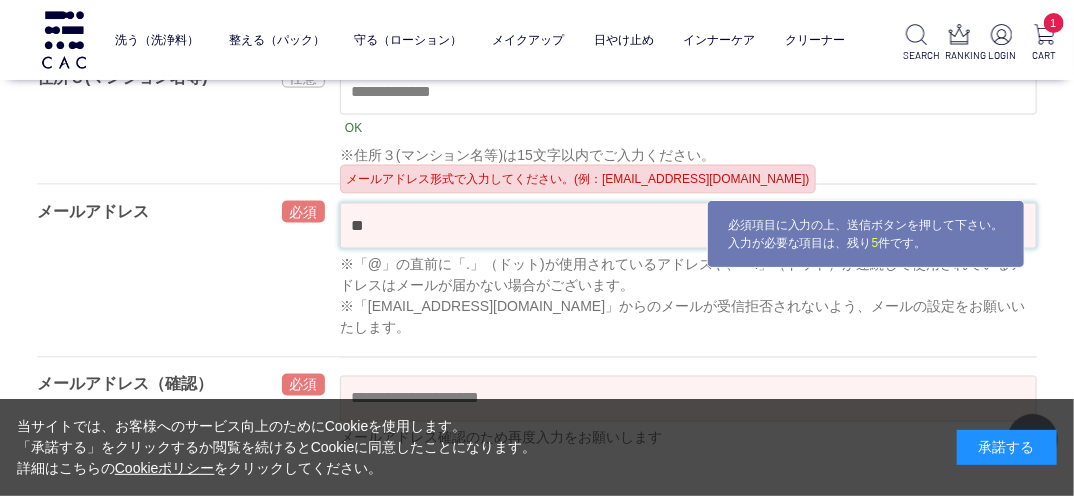 type on "*" 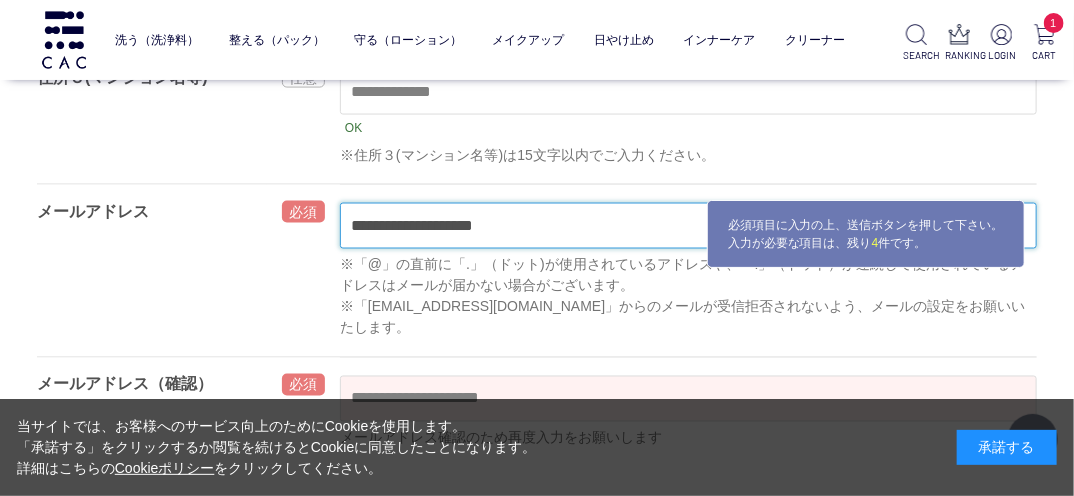 type on "**********" 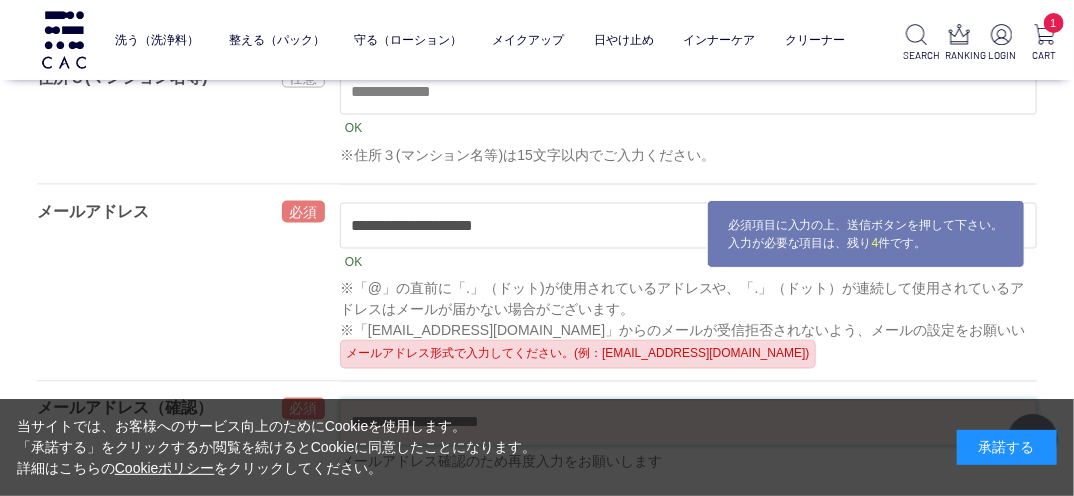 click on "洗う（洗浄料）
液体洗浄料
パウダー洗浄料
泡洗顔料
グッズ
整える（パック）
フェイスパック
ヘアパック
守る（ローション）
保湿化粧水
柔軟化粧水
美容液
ジェル
メイクアップ
ベース
アイ
フェイスカラー
リップ
日やけ止め
インナーケア
クリーナー
SEARCH
RANKING
LOGIN
1
CART
会員登録
**" at bounding box center (537, 1482) 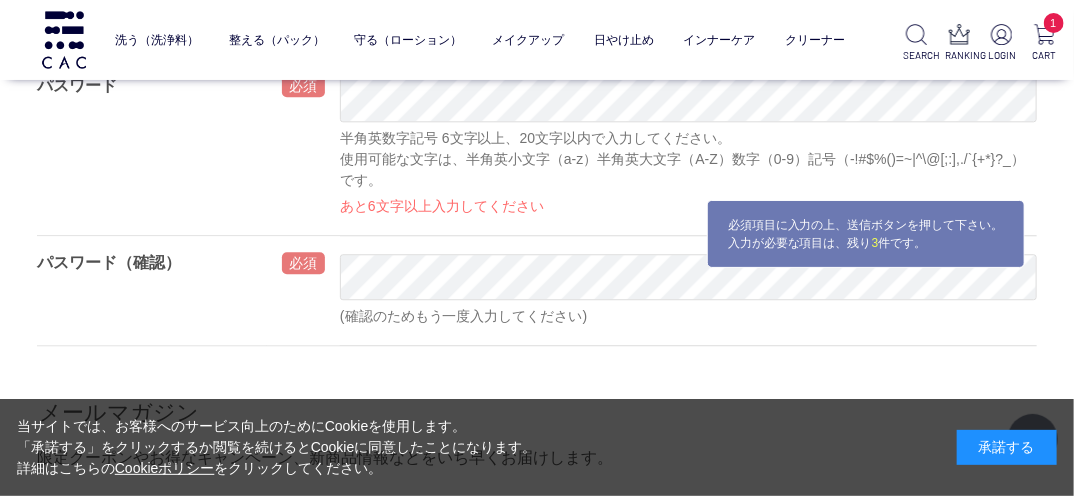scroll, scrollTop: 1636, scrollLeft: 0, axis: vertical 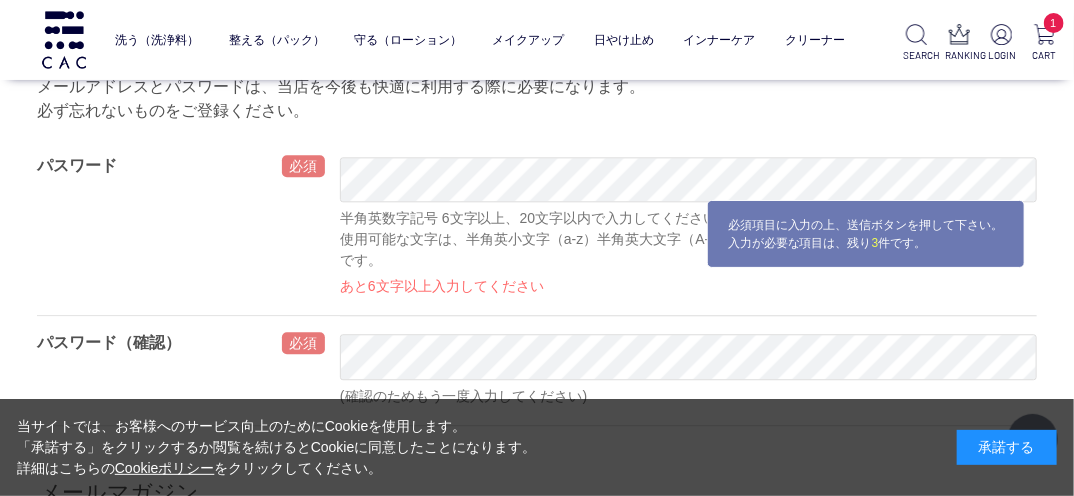 type on "**********" 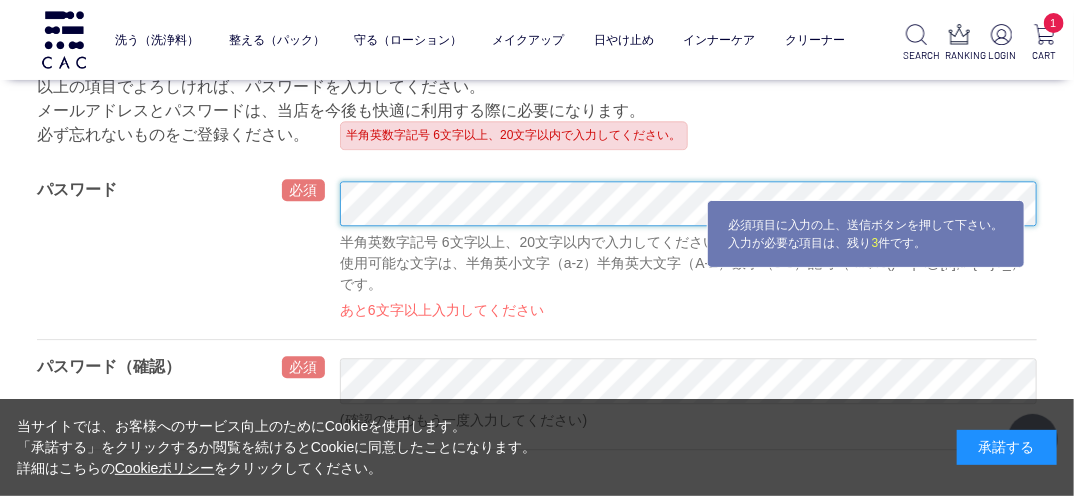 scroll, scrollTop: 1660, scrollLeft: 0, axis: vertical 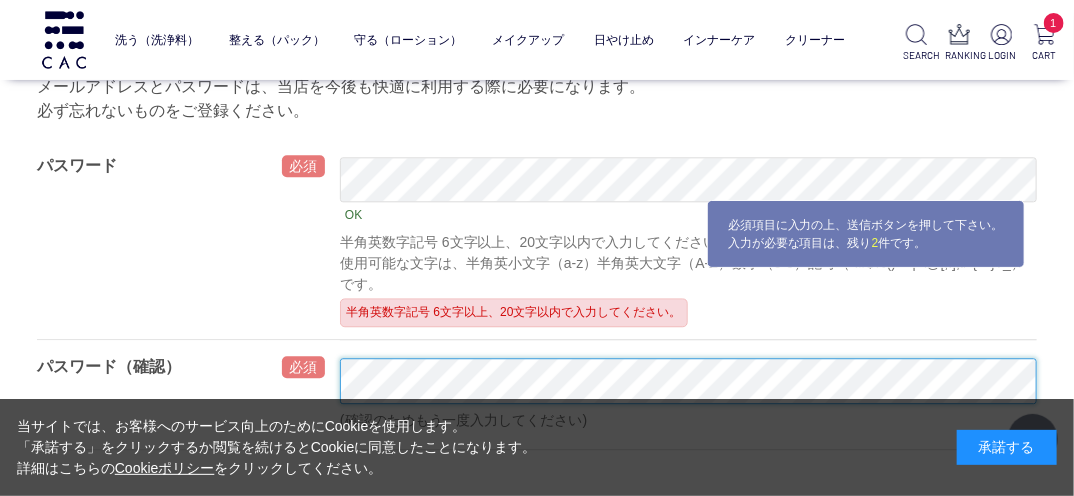 click on "洗う（洗浄料）
液体洗浄料
パウダー洗浄料
泡洗顔料
グッズ
整える（パック）
フェイスパック
ヘアパック
守る（ローション）
保湿化粧水
柔軟化粧水
美容液
ジェル
メイクアップ
ベース
アイ
フェイスカラー
リップ
日やけ止め
インナーケア
クリーナー
SEARCH
RANKING
LOGIN
1
CART
会員登録
**" at bounding box center (537, 922) 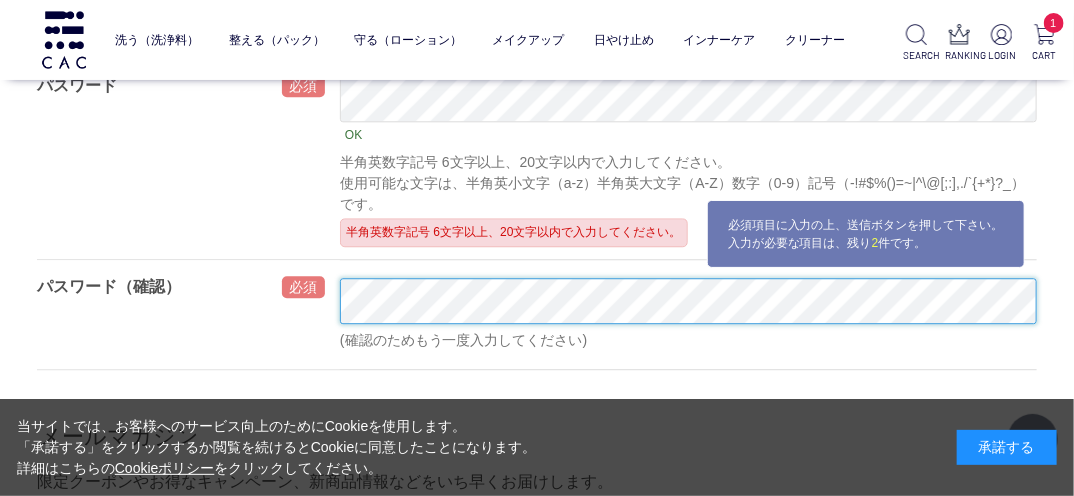 scroll, scrollTop: 1660, scrollLeft: 0, axis: vertical 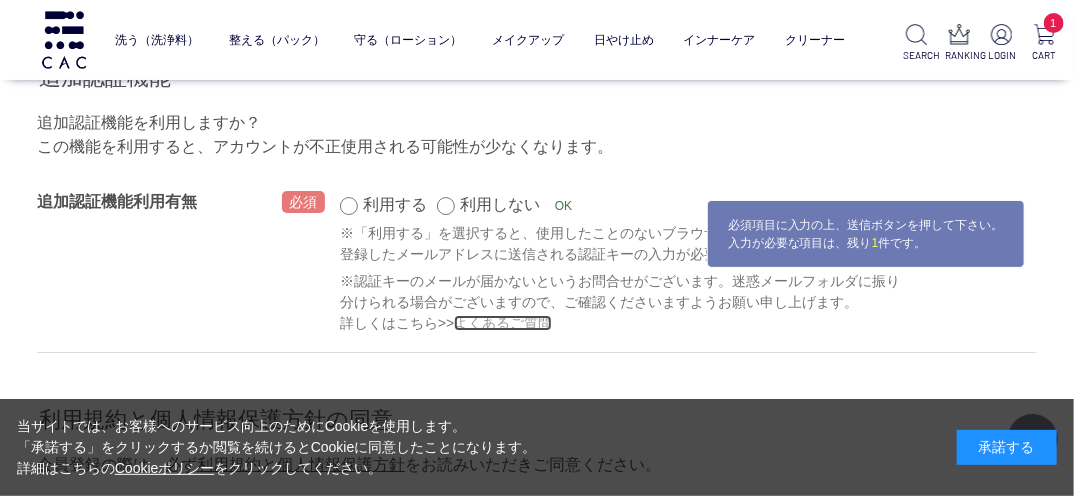 click on "よくあるご質問" at bounding box center (503, 323) 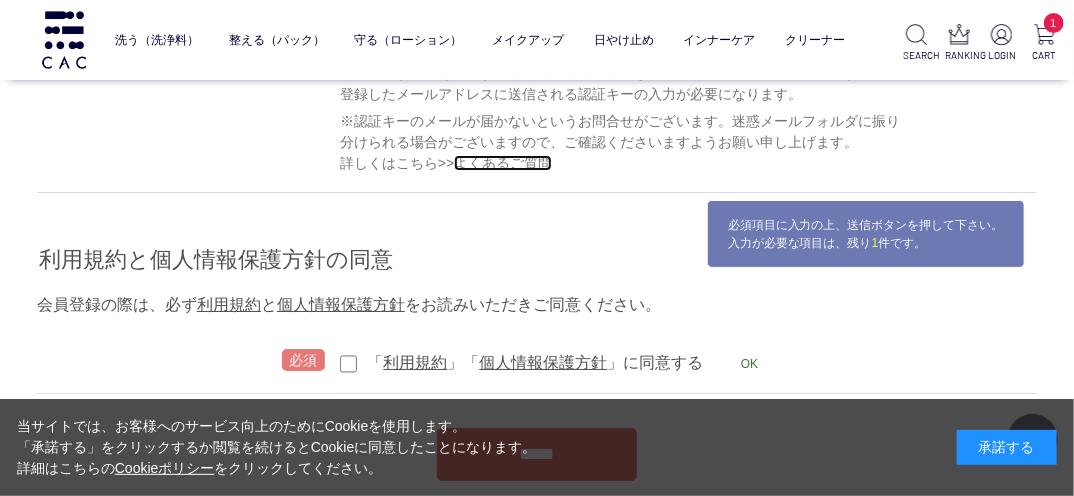 scroll, scrollTop: 2620, scrollLeft: 0, axis: vertical 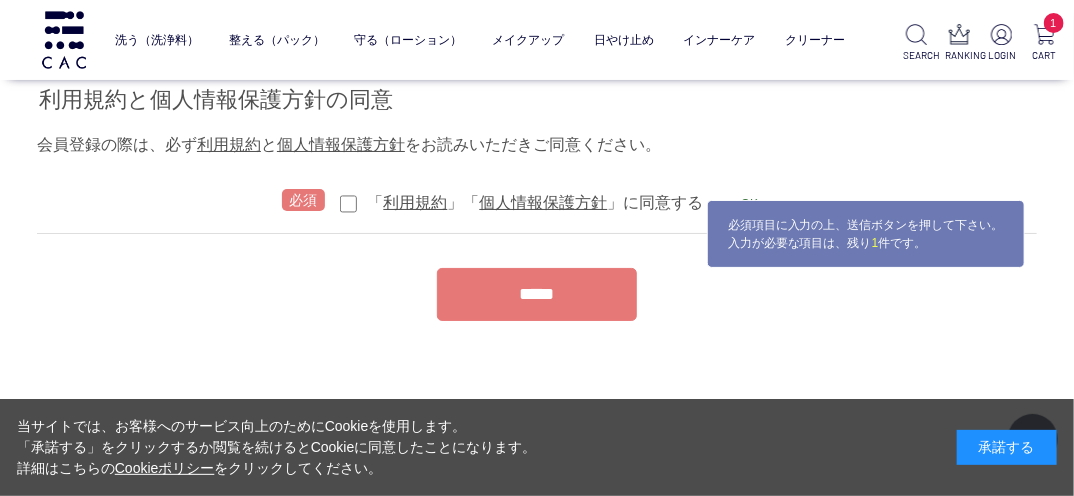 click on "*****" at bounding box center (537, 294) 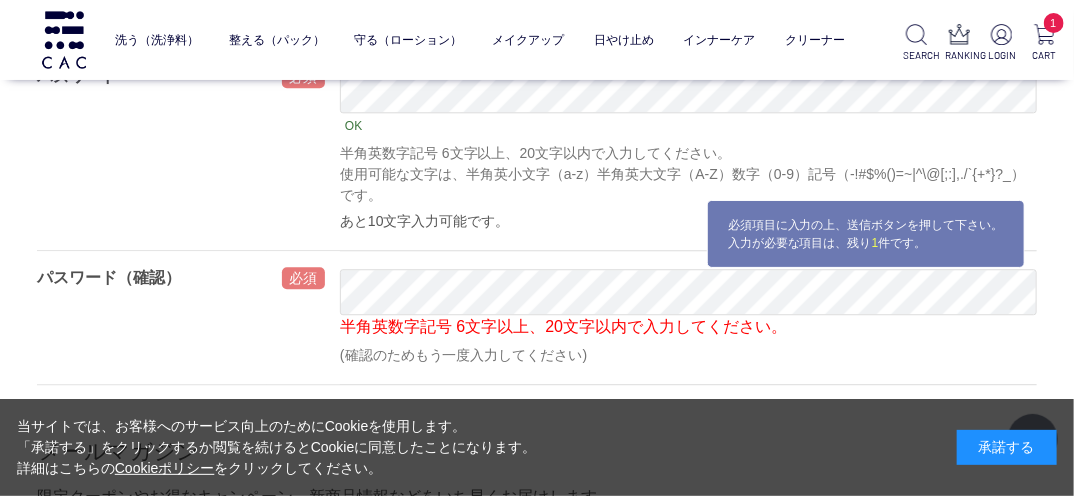 scroll, scrollTop: 1700, scrollLeft: 0, axis: vertical 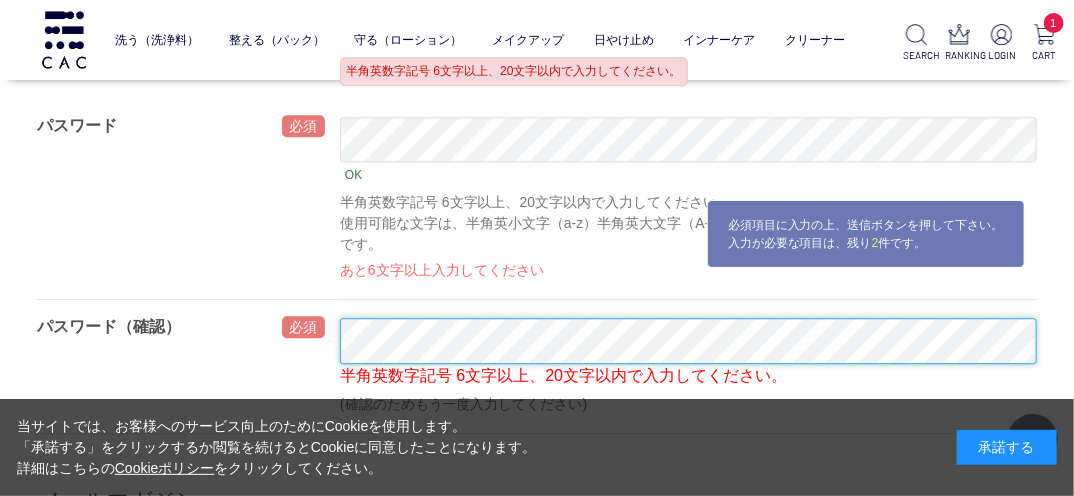 click on "半角英数字記号 6文字以上、20文字以内で入力してください。 OK" at bounding box center [688, 360] 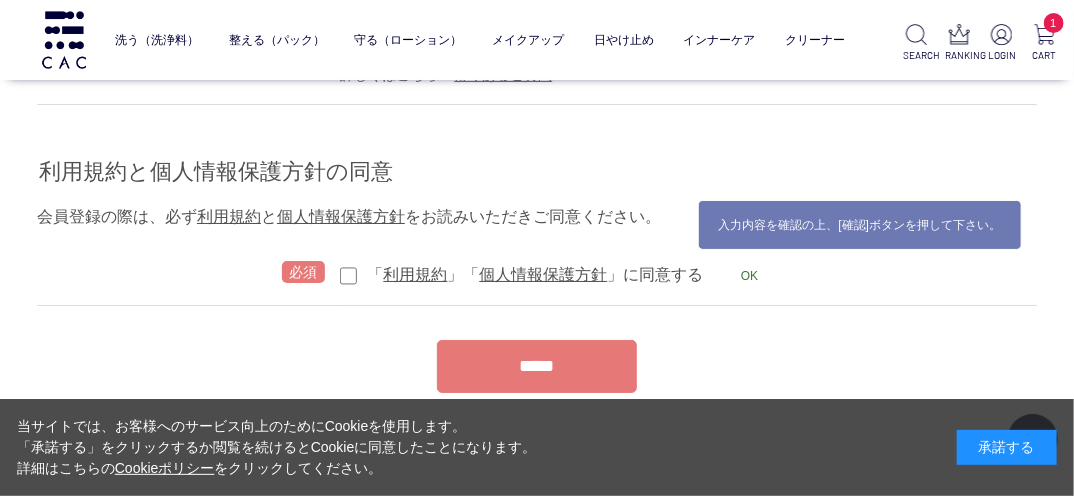 scroll, scrollTop: 2580, scrollLeft: 0, axis: vertical 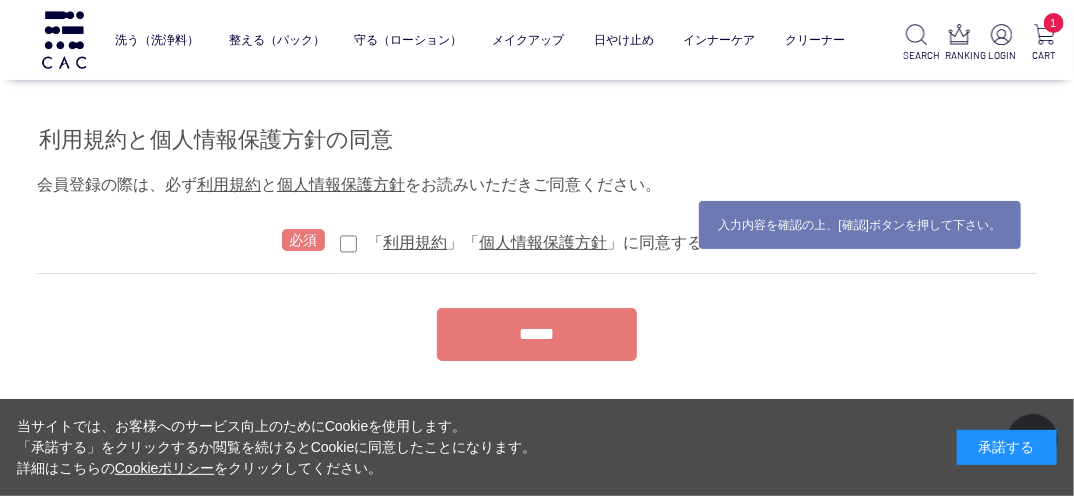 click on "*****" at bounding box center (537, 334) 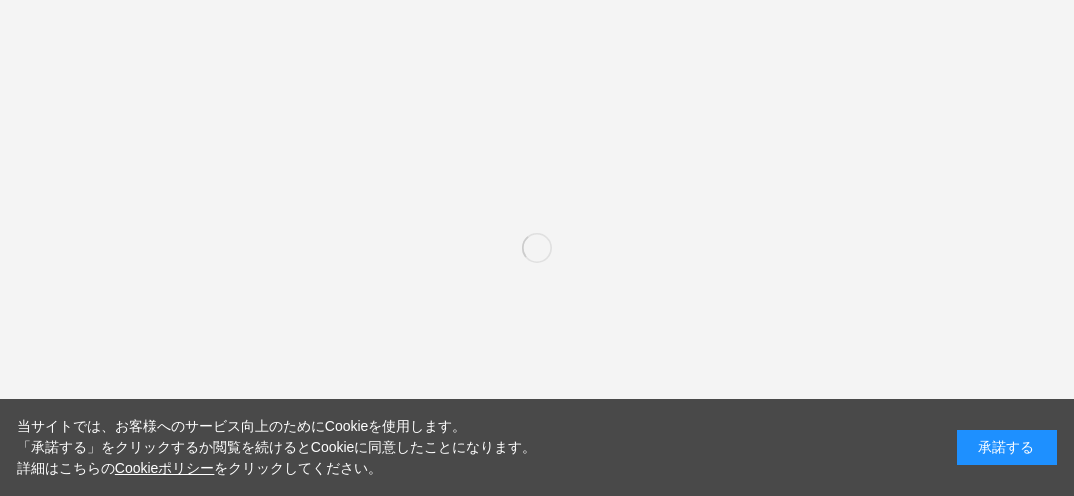 scroll, scrollTop: 0, scrollLeft: 0, axis: both 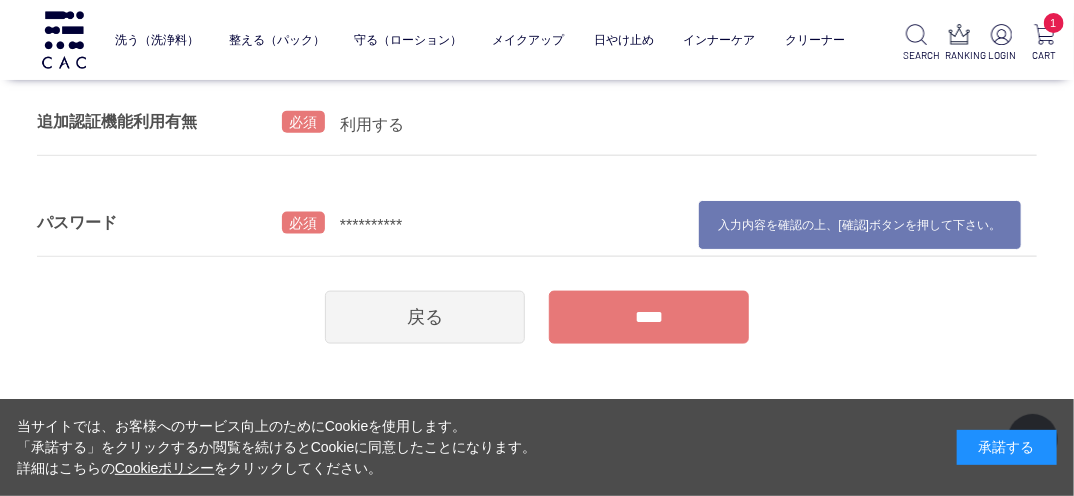 click on "****" at bounding box center [649, 317] 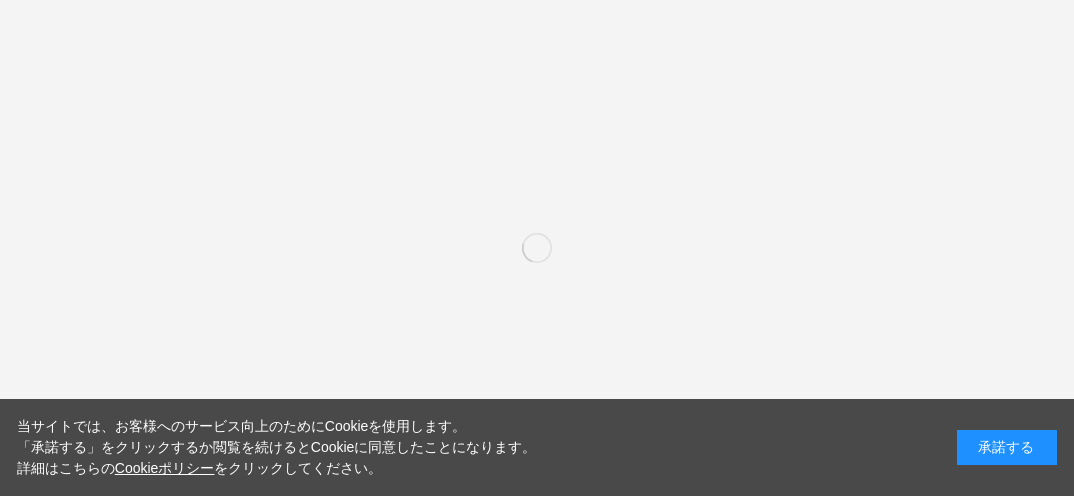 scroll, scrollTop: 0, scrollLeft: 0, axis: both 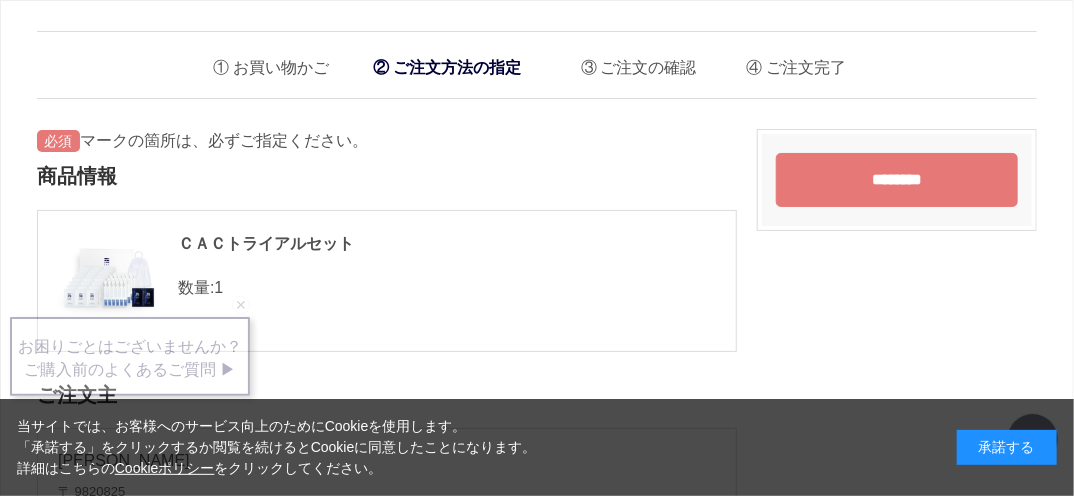 click on "********" at bounding box center (897, 180) 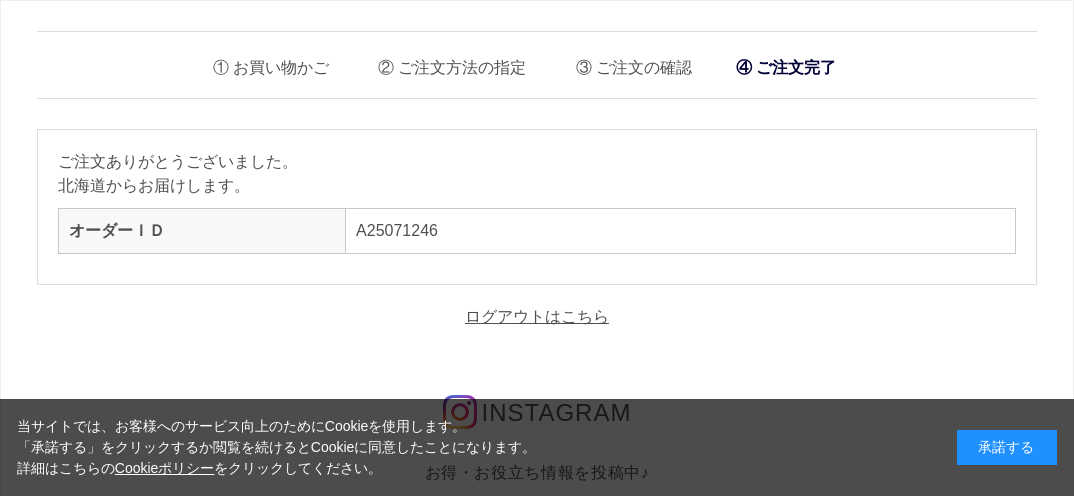 scroll, scrollTop: 0, scrollLeft: 0, axis: both 